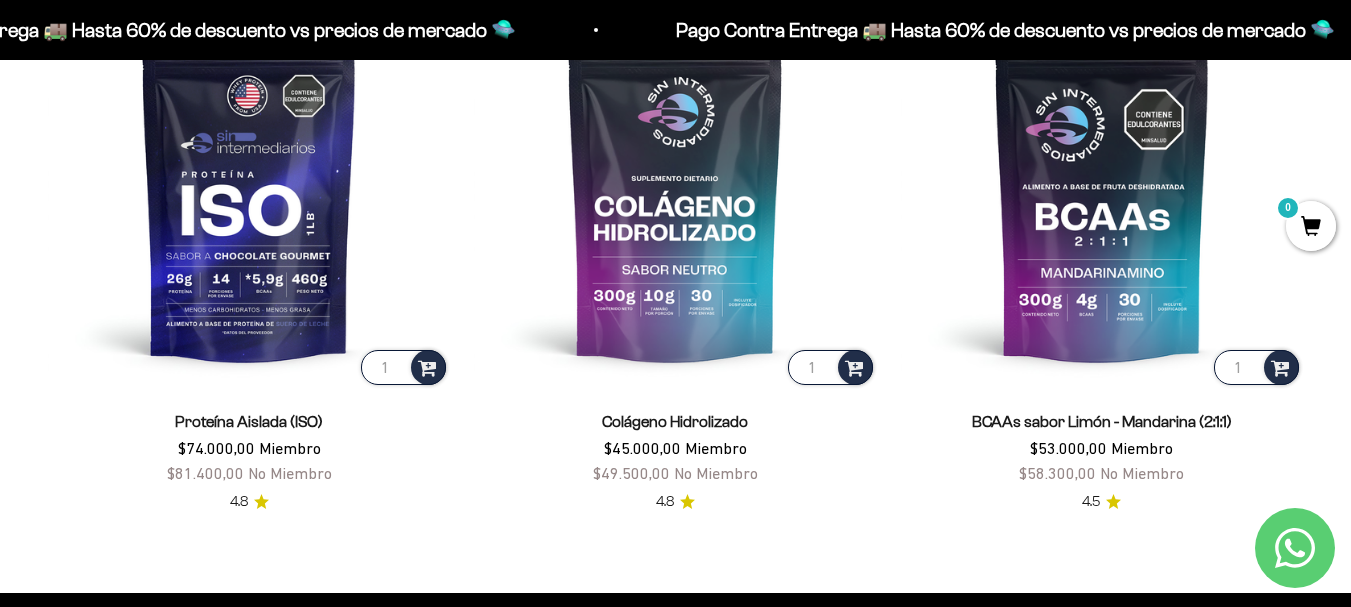 scroll, scrollTop: 1400, scrollLeft: 0, axis: vertical 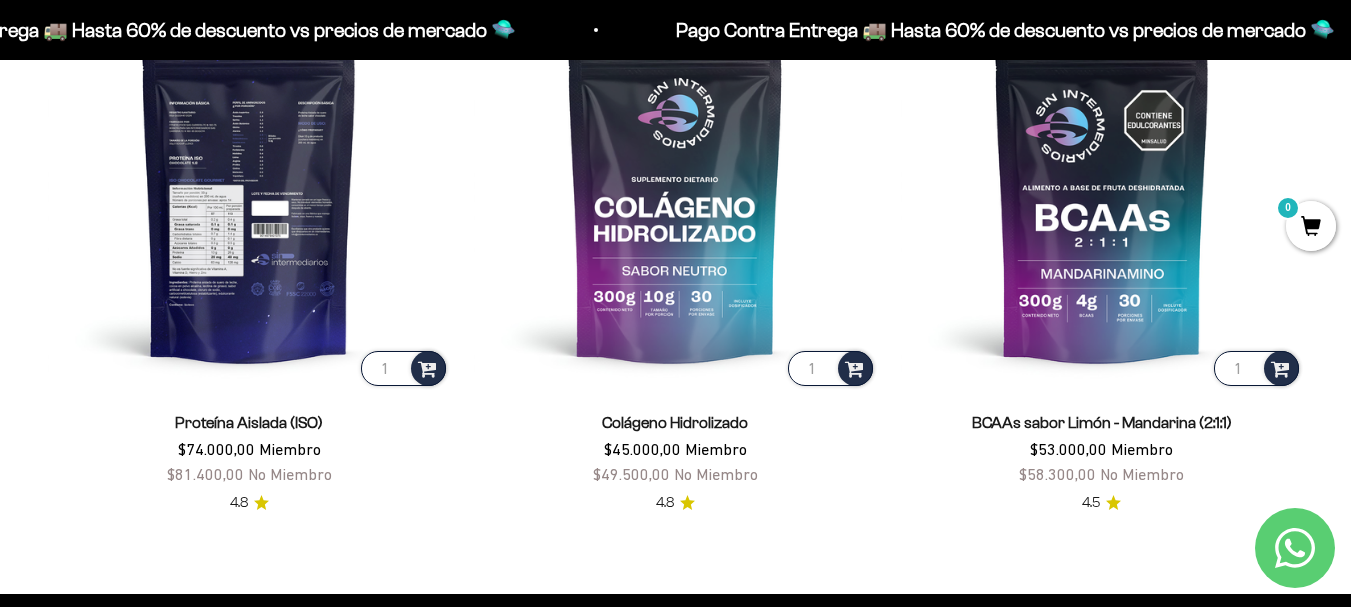 click at bounding box center [249, 188] 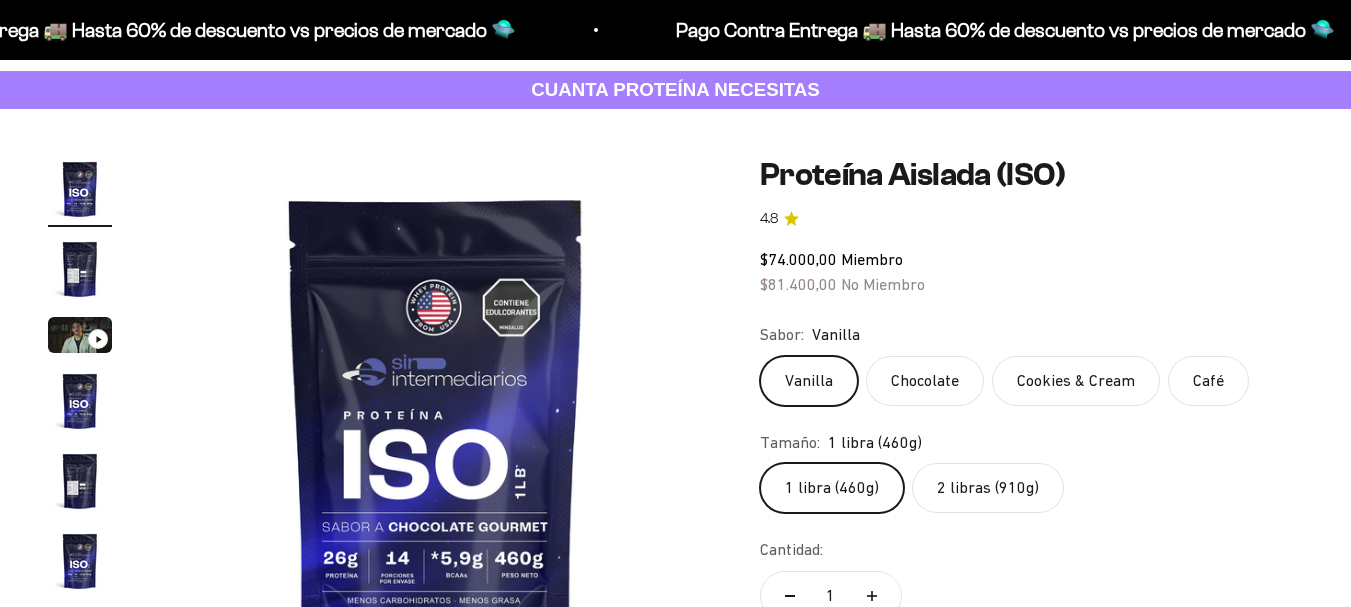 scroll, scrollTop: 300, scrollLeft: 0, axis: vertical 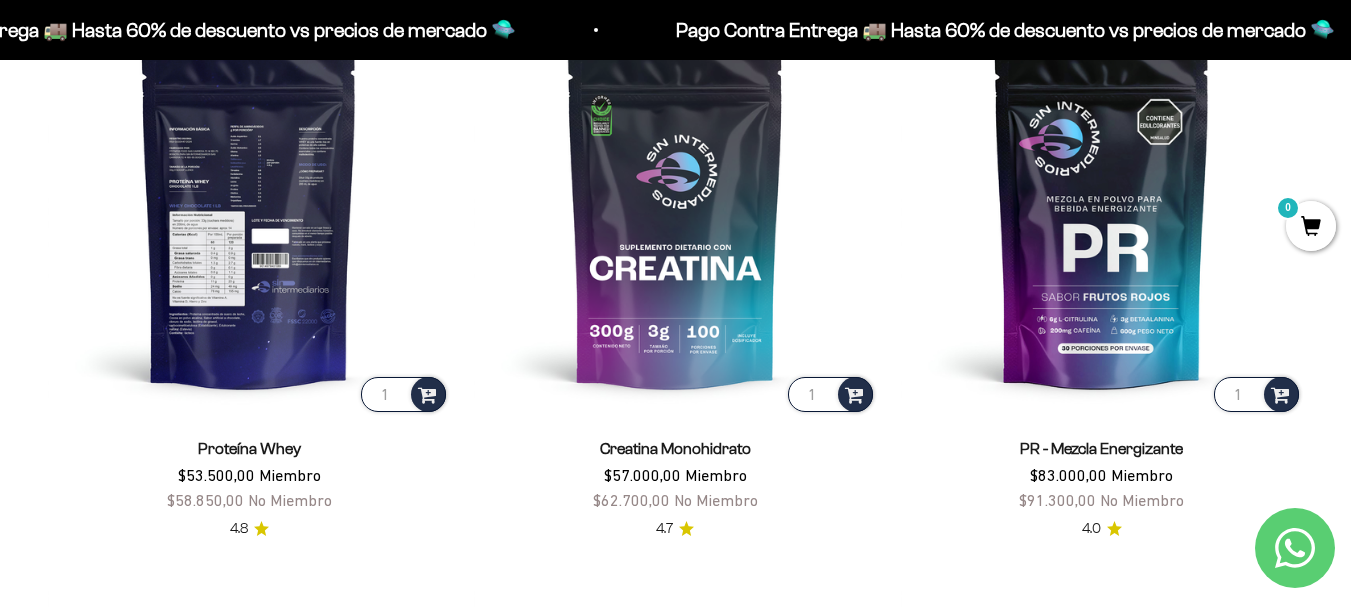 click at bounding box center (249, 214) 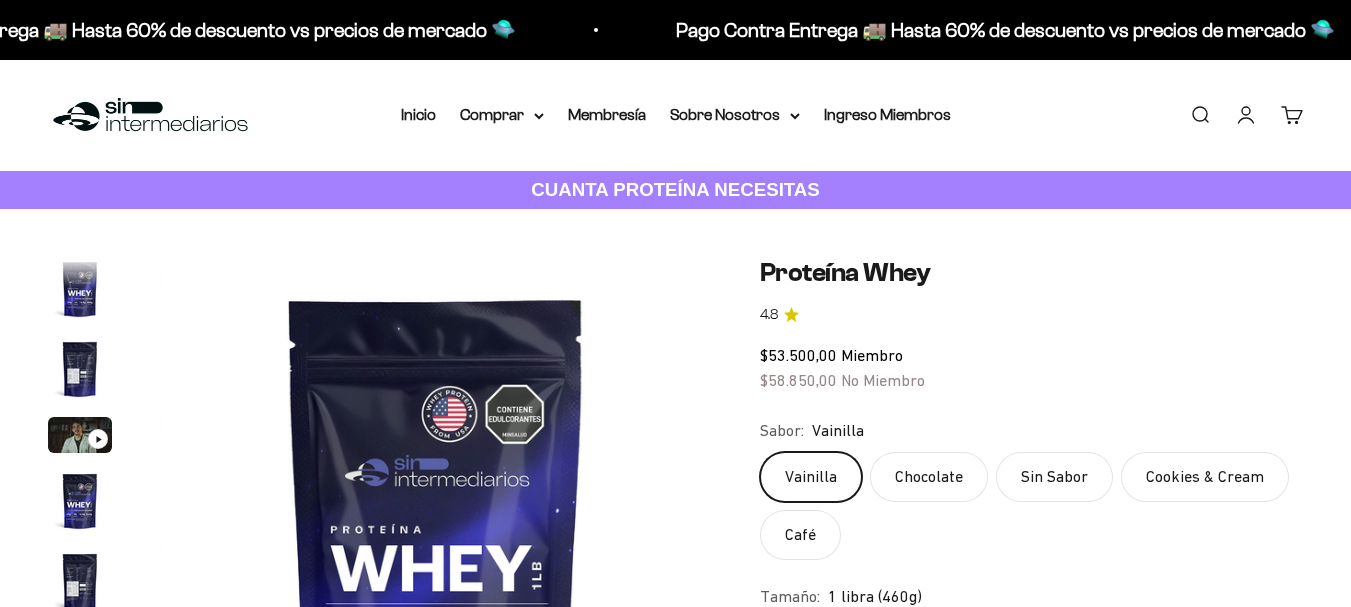 scroll, scrollTop: 200, scrollLeft: 0, axis: vertical 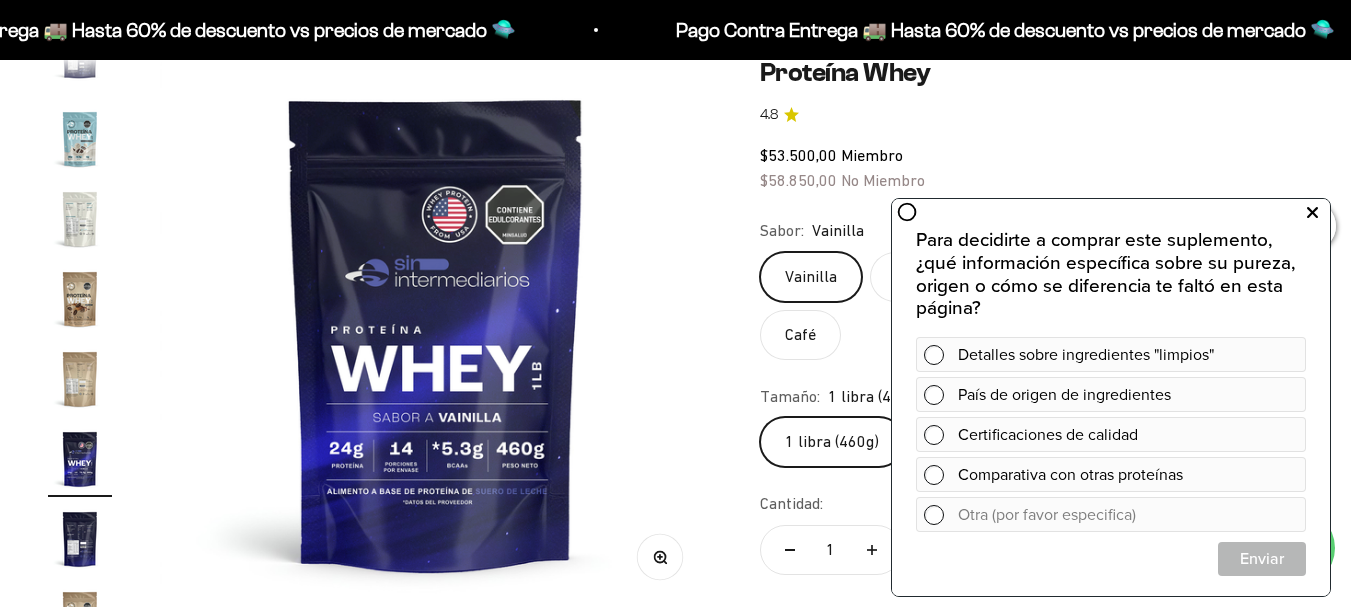 click at bounding box center (1312, 213) 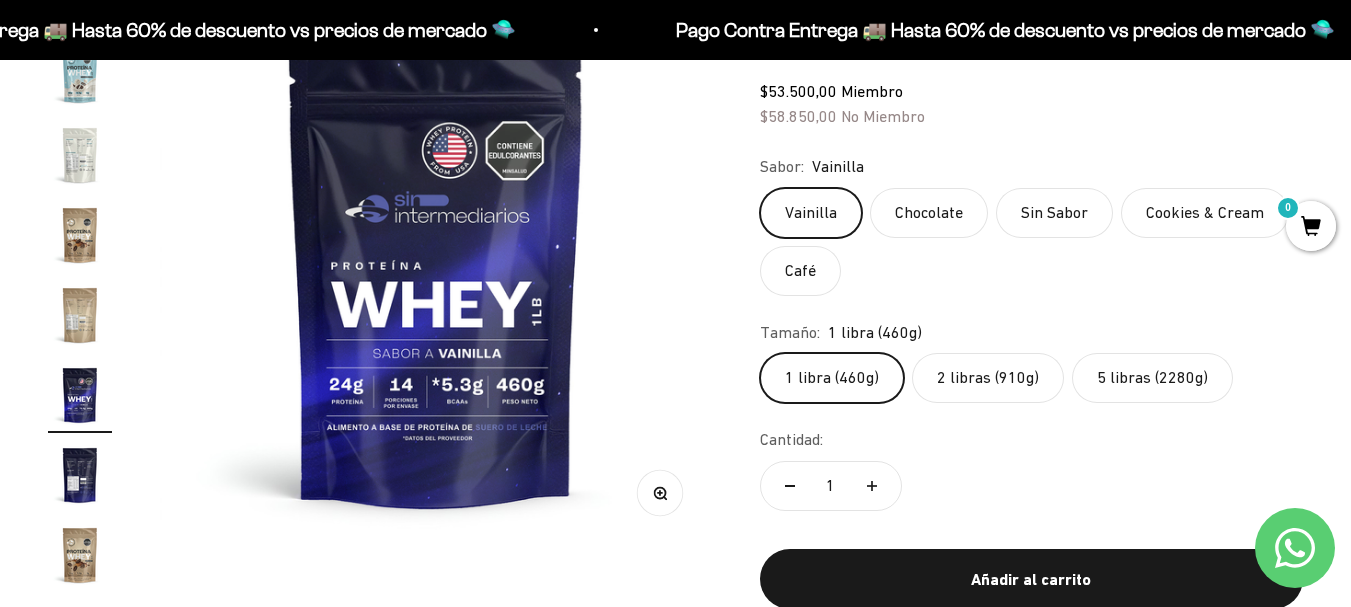 scroll, scrollTop: 300, scrollLeft: 0, axis: vertical 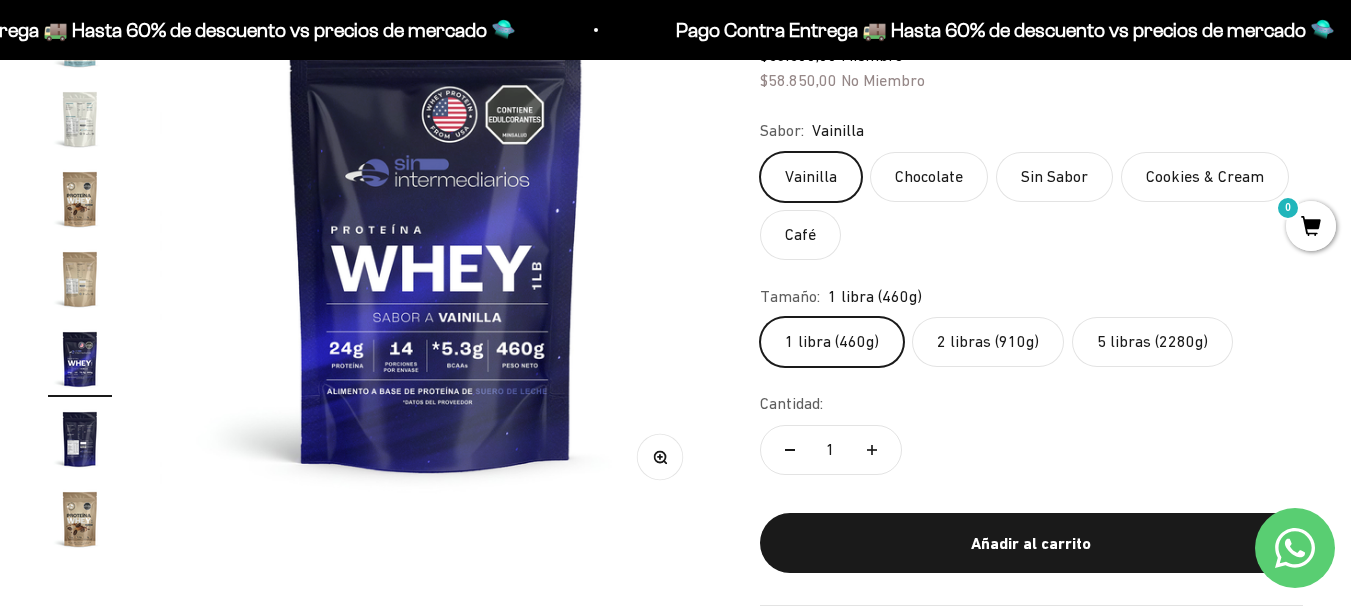 type 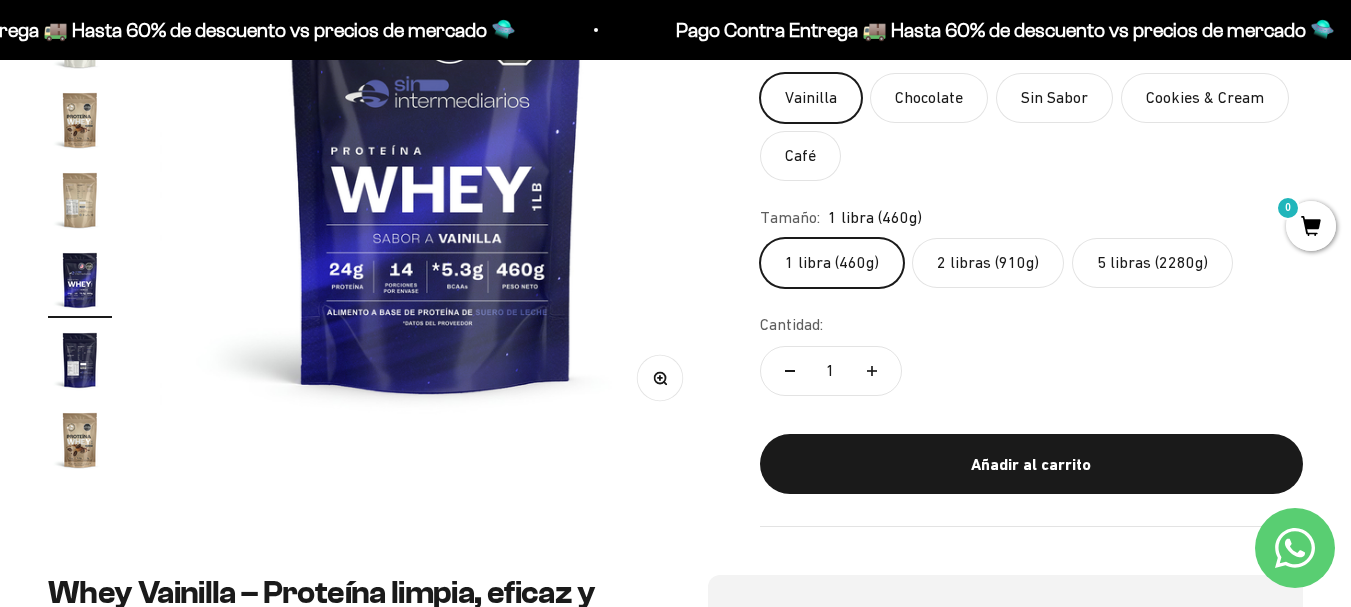 scroll, scrollTop: 100, scrollLeft: 0, axis: vertical 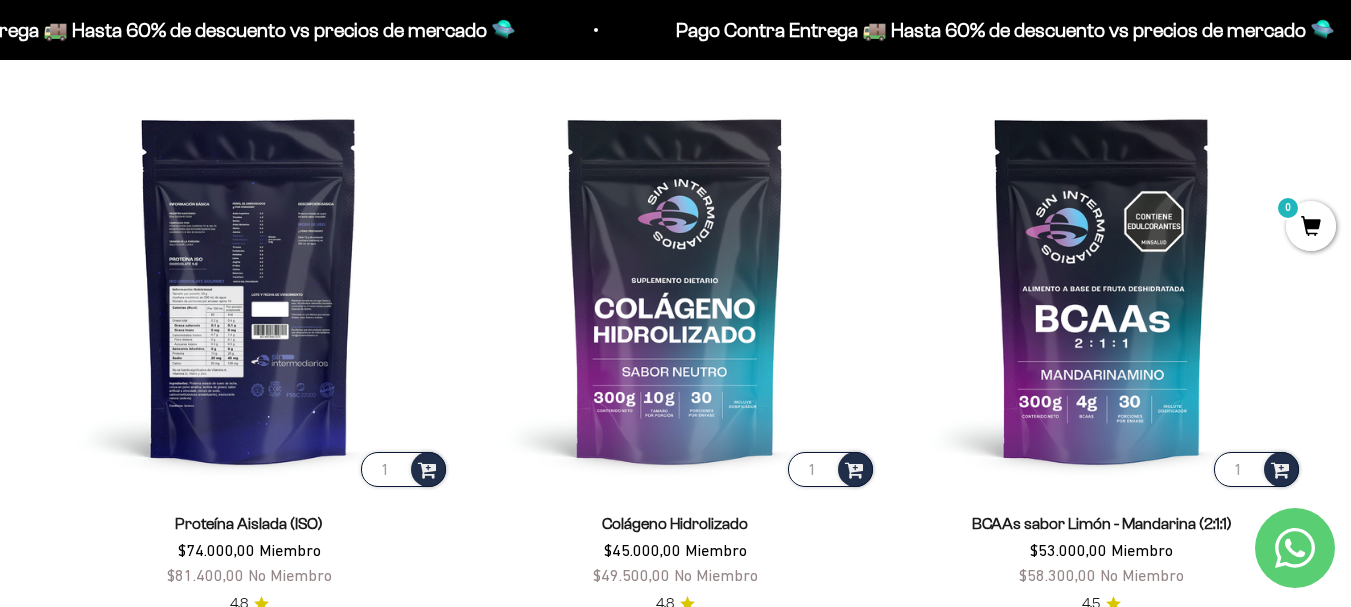 click at bounding box center [249, 289] 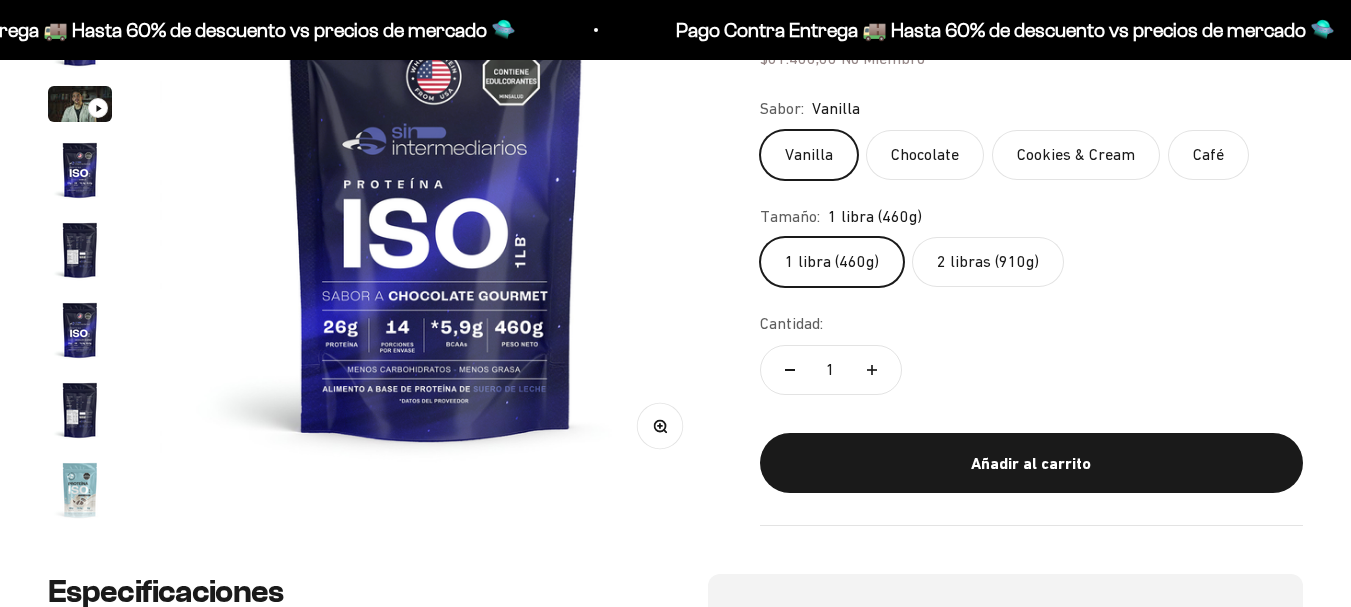 scroll, scrollTop: 448, scrollLeft: 0, axis: vertical 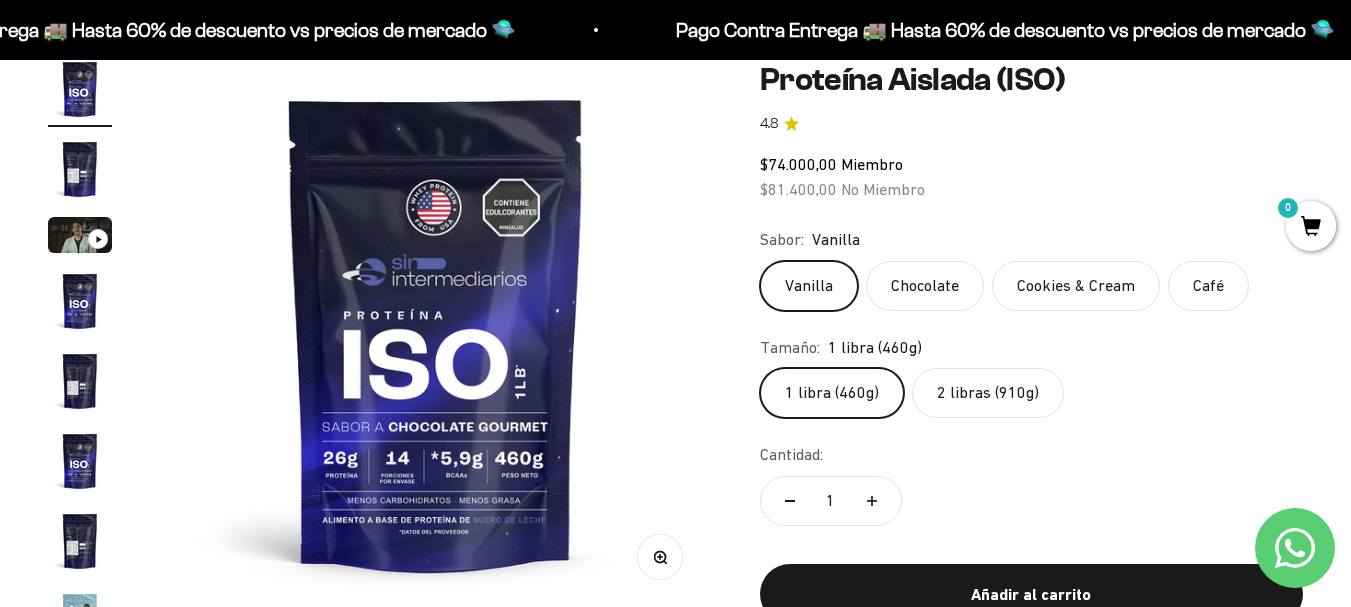 click on "2 libras (910g)" 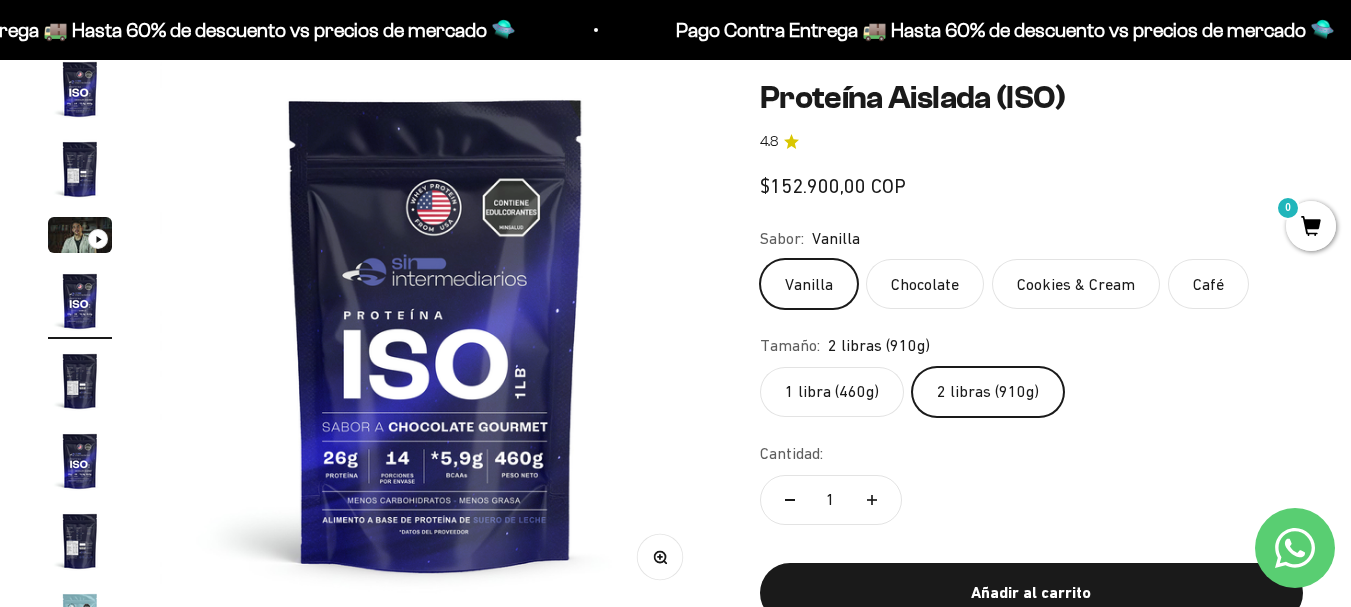 scroll, scrollTop: 0, scrollLeft: 1692, axis: horizontal 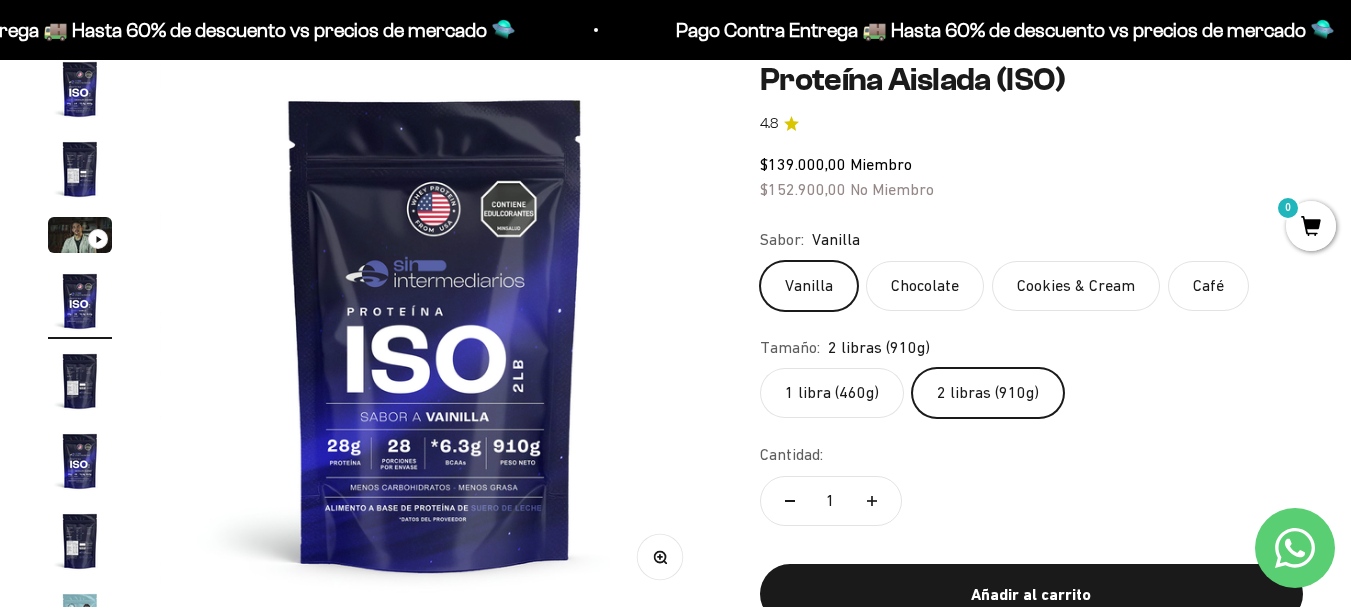 click on "1 libra (460g)" 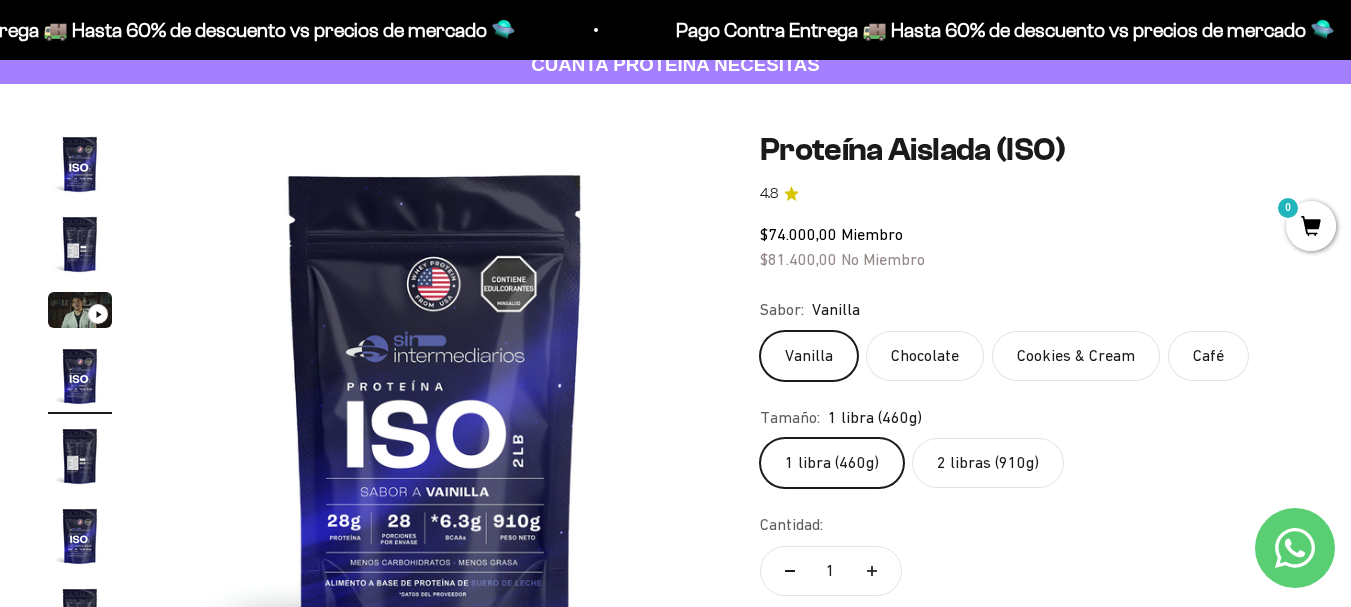 scroll, scrollTop: 0, scrollLeft: 0, axis: both 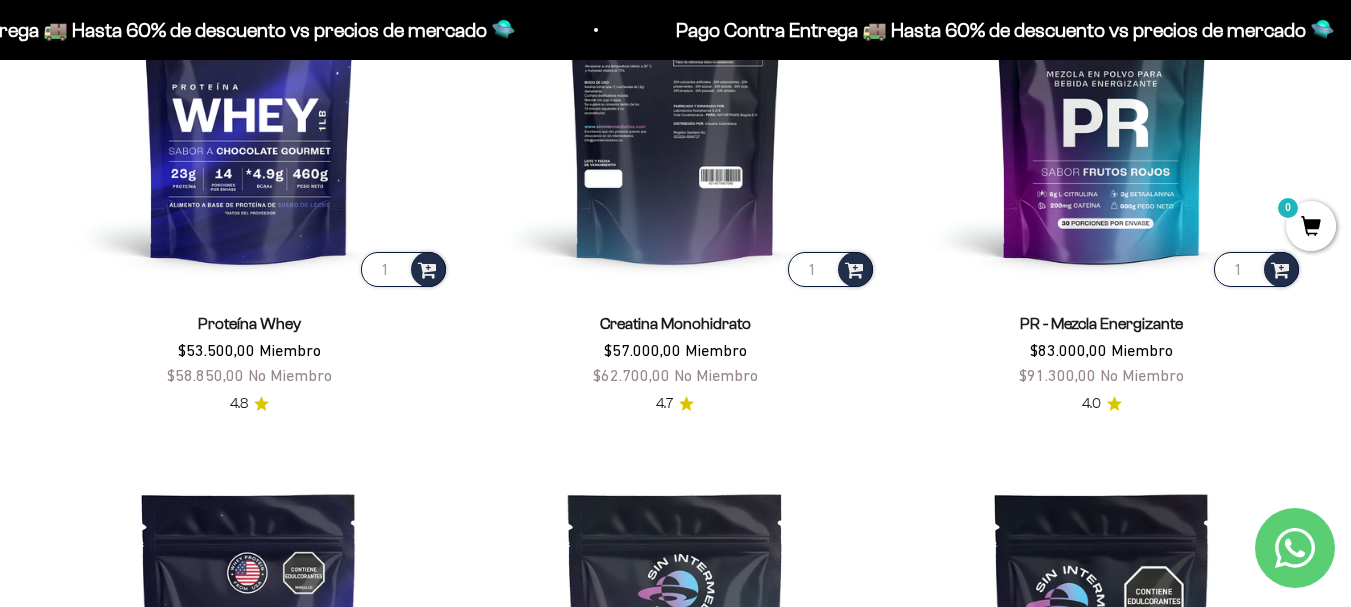 click at bounding box center (675, 89) 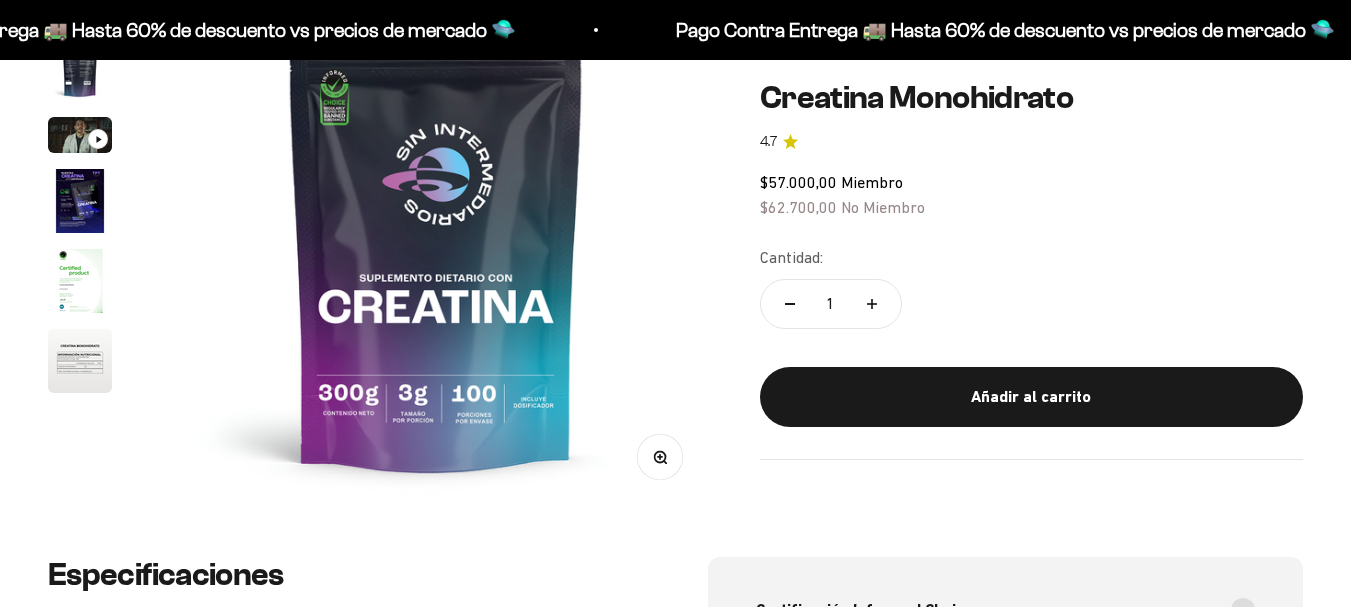 scroll, scrollTop: 700, scrollLeft: 0, axis: vertical 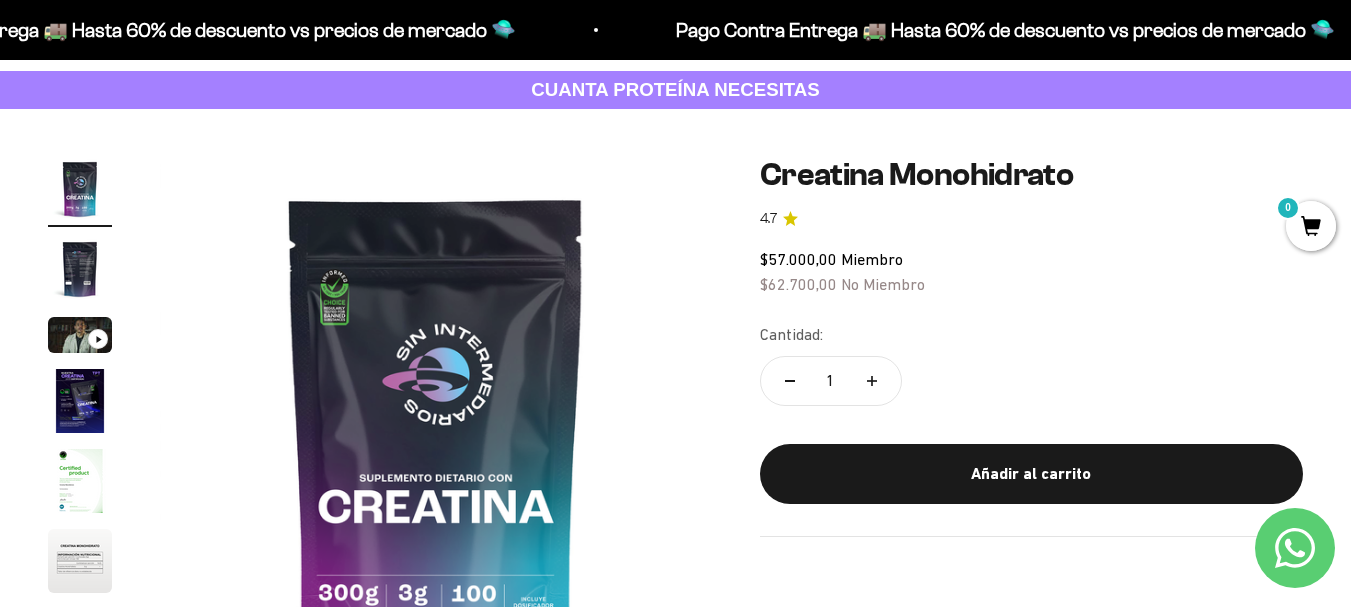 click at bounding box center (80, 481) 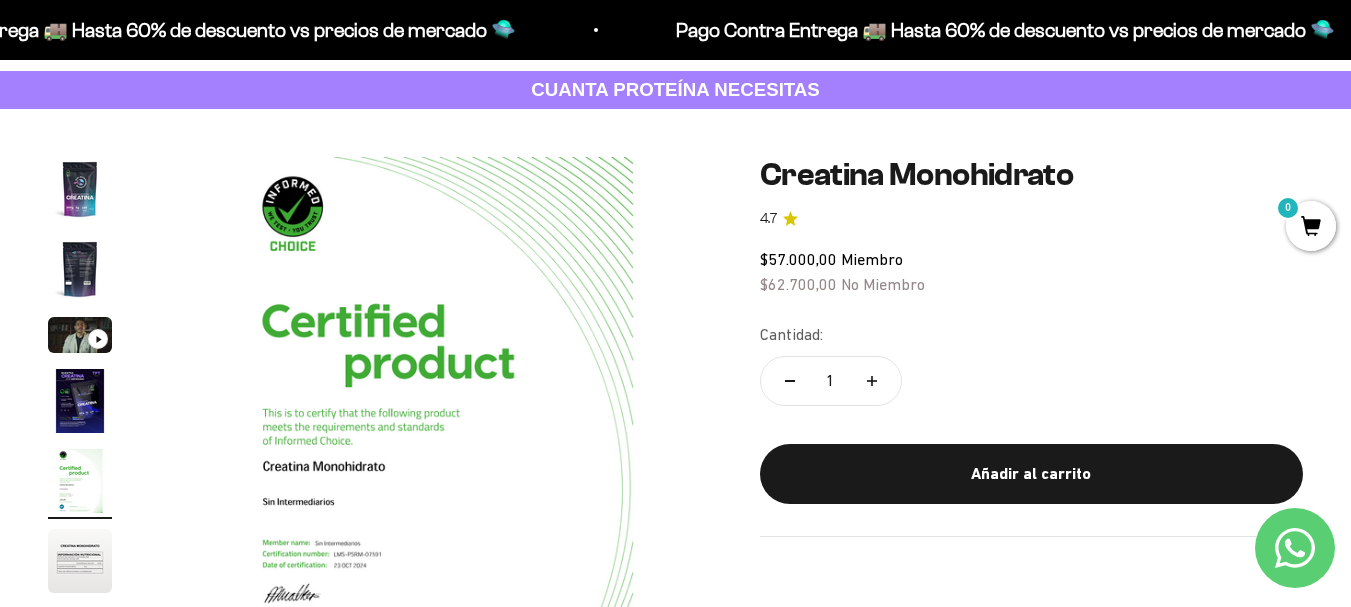 scroll, scrollTop: 0, scrollLeft: 2255, axis: horizontal 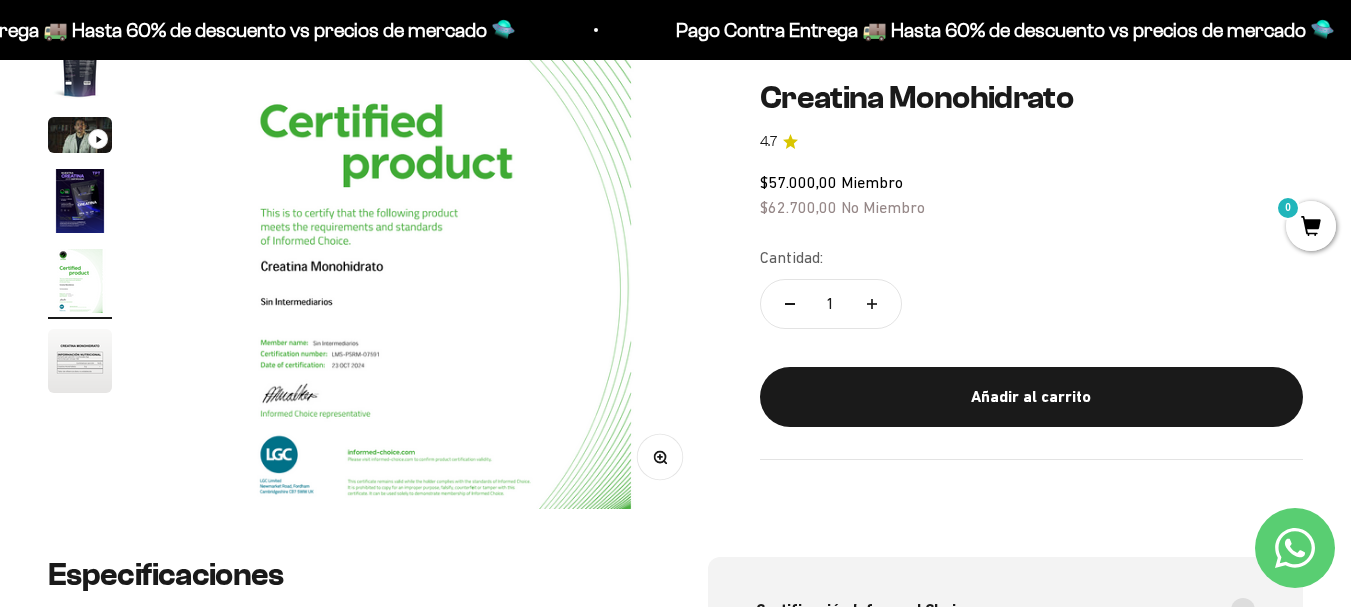 click at bounding box center (80, 361) 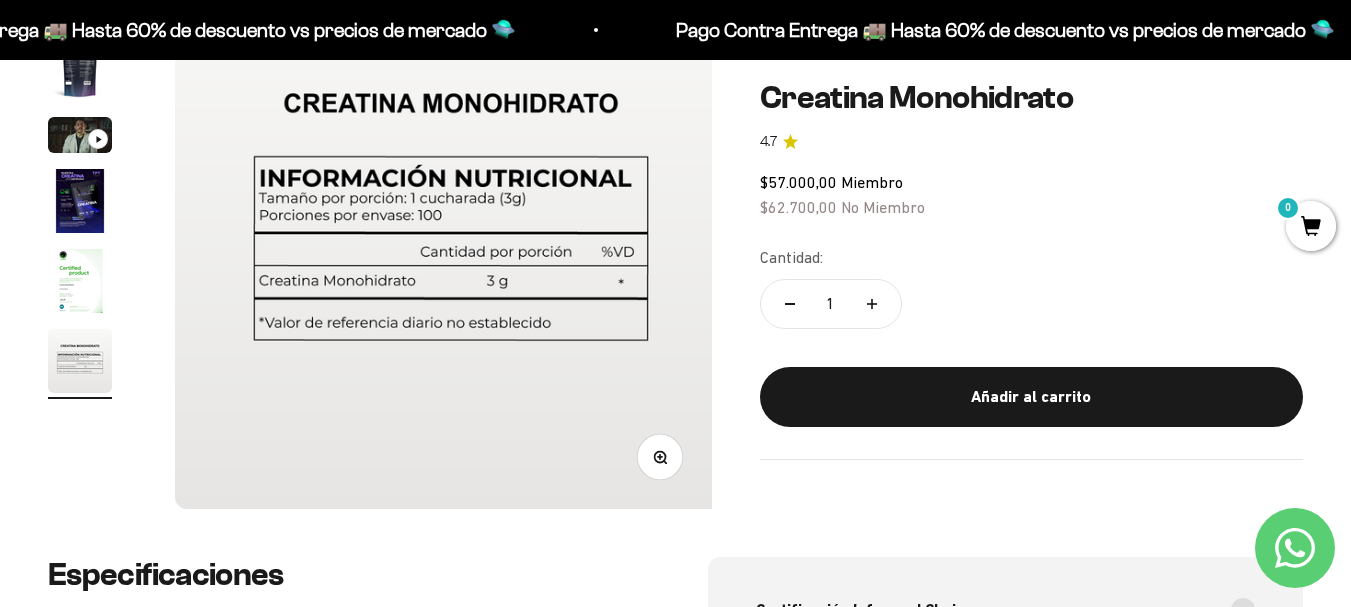 scroll, scrollTop: 0, scrollLeft: 2819, axis: horizontal 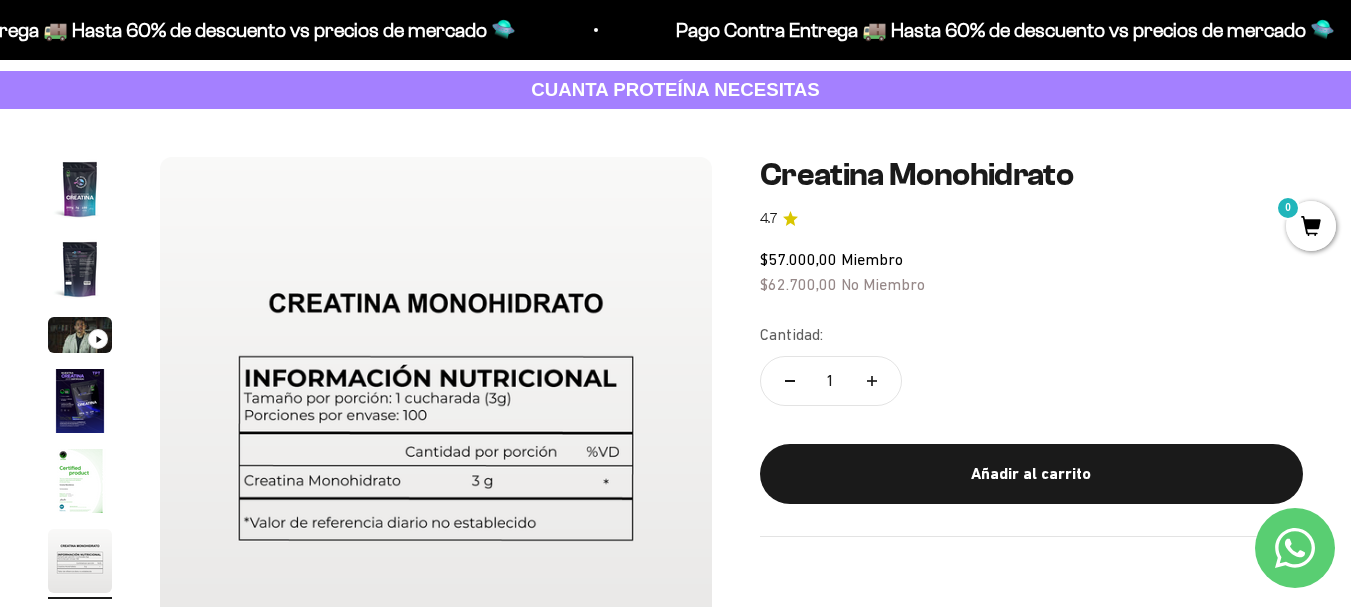 click at bounding box center (80, 335) 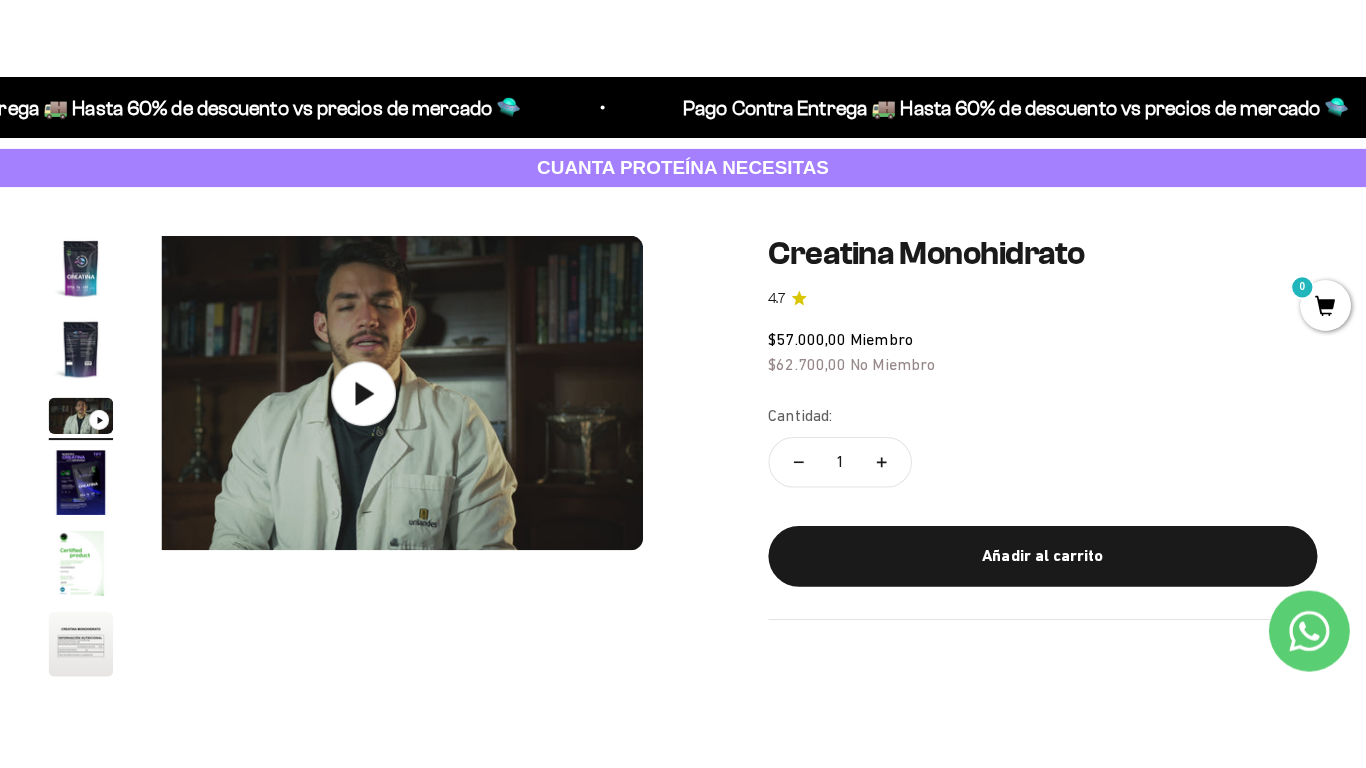 scroll, scrollTop: 0, scrollLeft: 1128, axis: horizontal 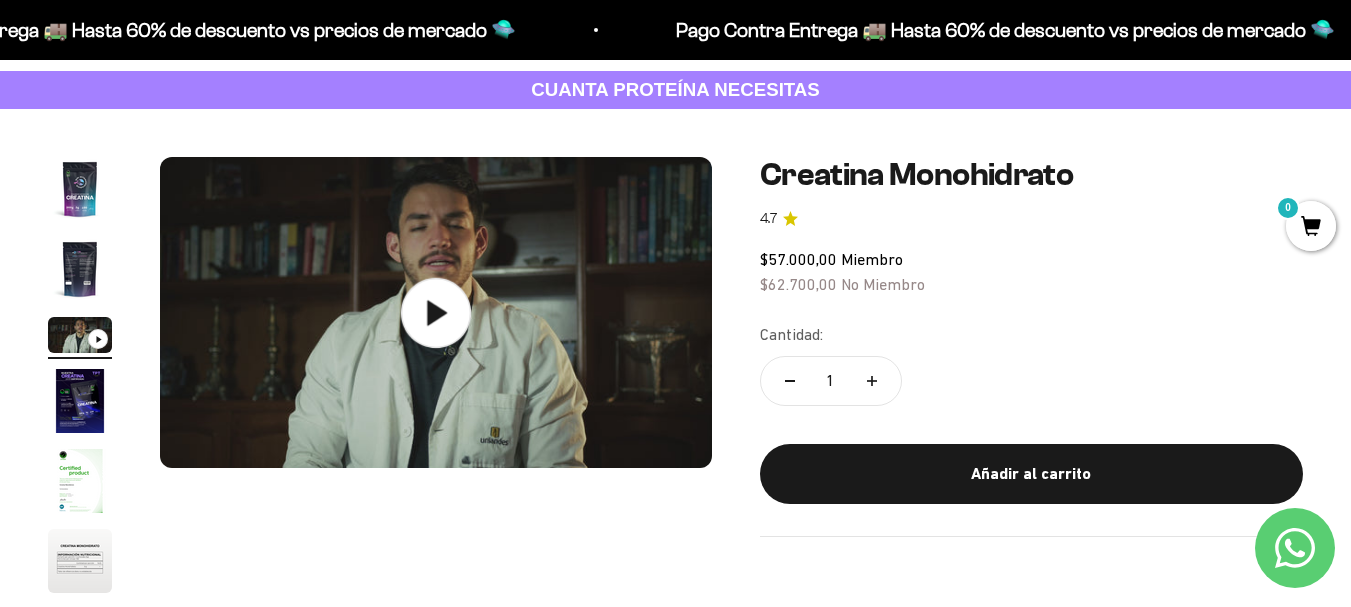 click 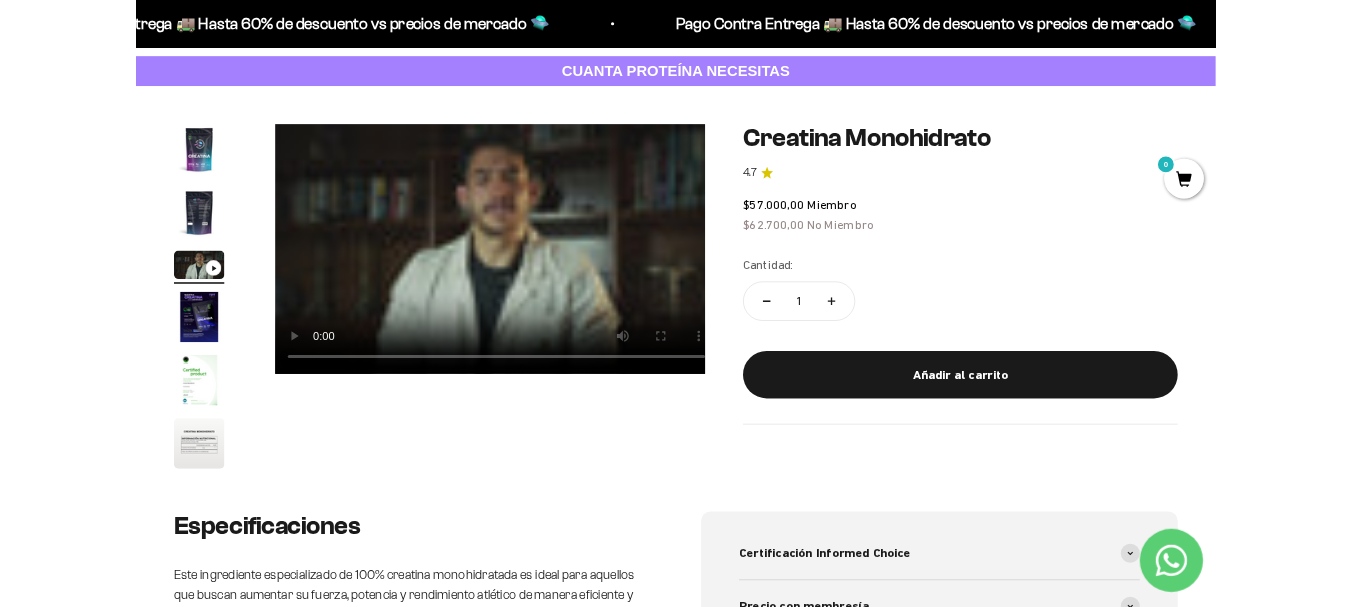 scroll, scrollTop: 0, scrollLeft: 1144, axis: horizontal 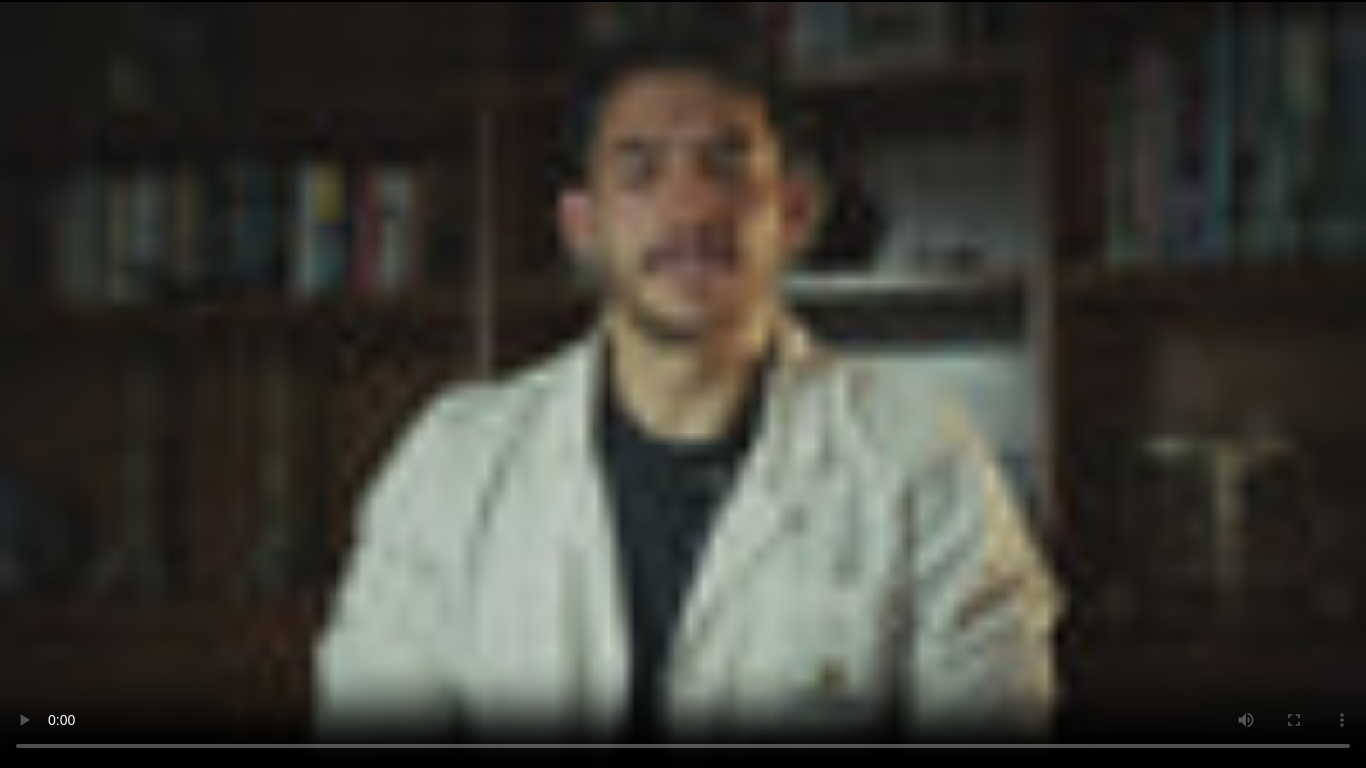 click at bounding box center (683, 384) 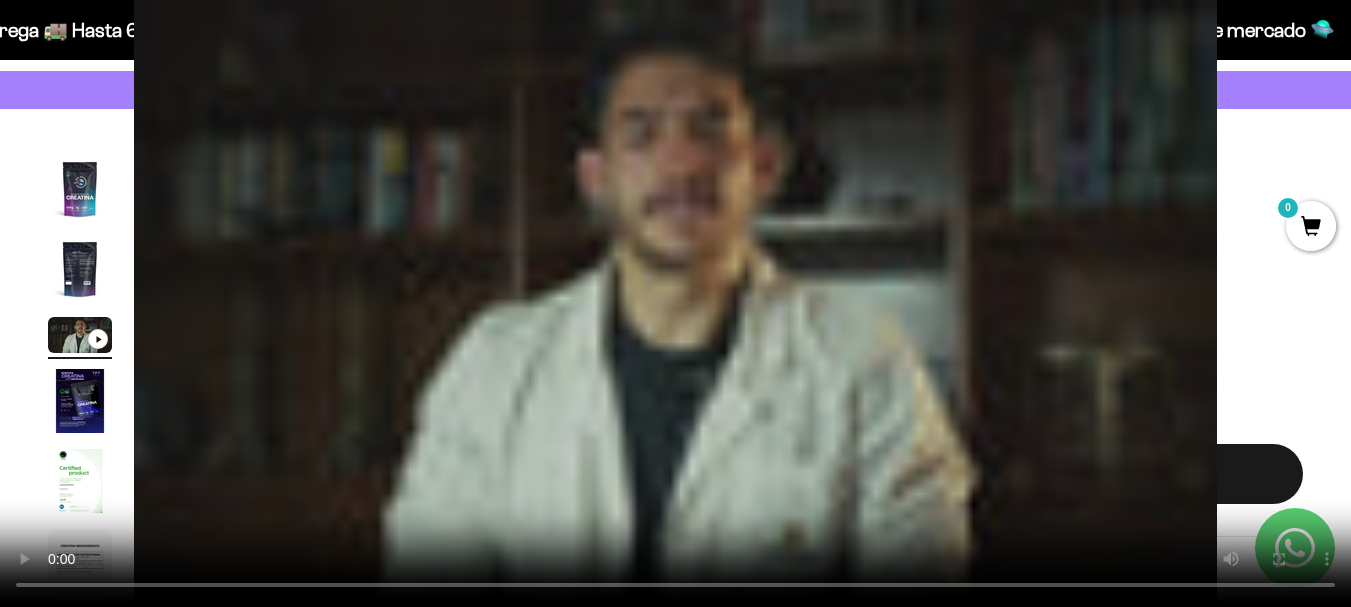 scroll, scrollTop: 0, scrollLeft: 1128, axis: horizontal 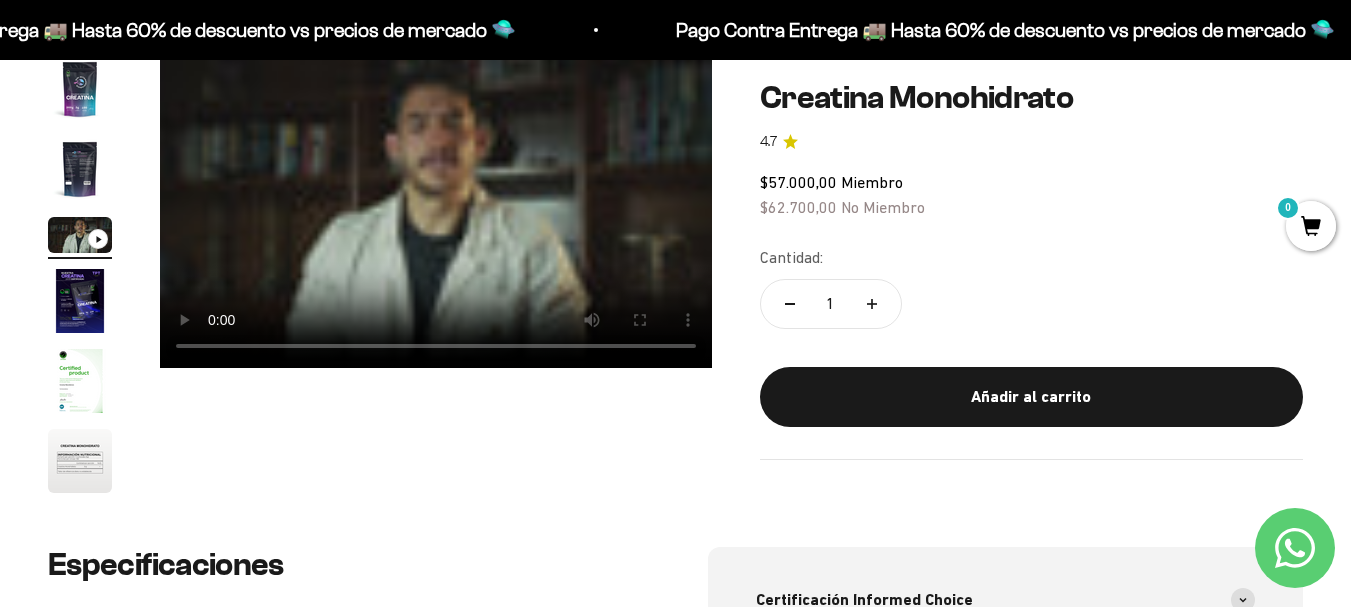 click at bounding box center [80, 301] 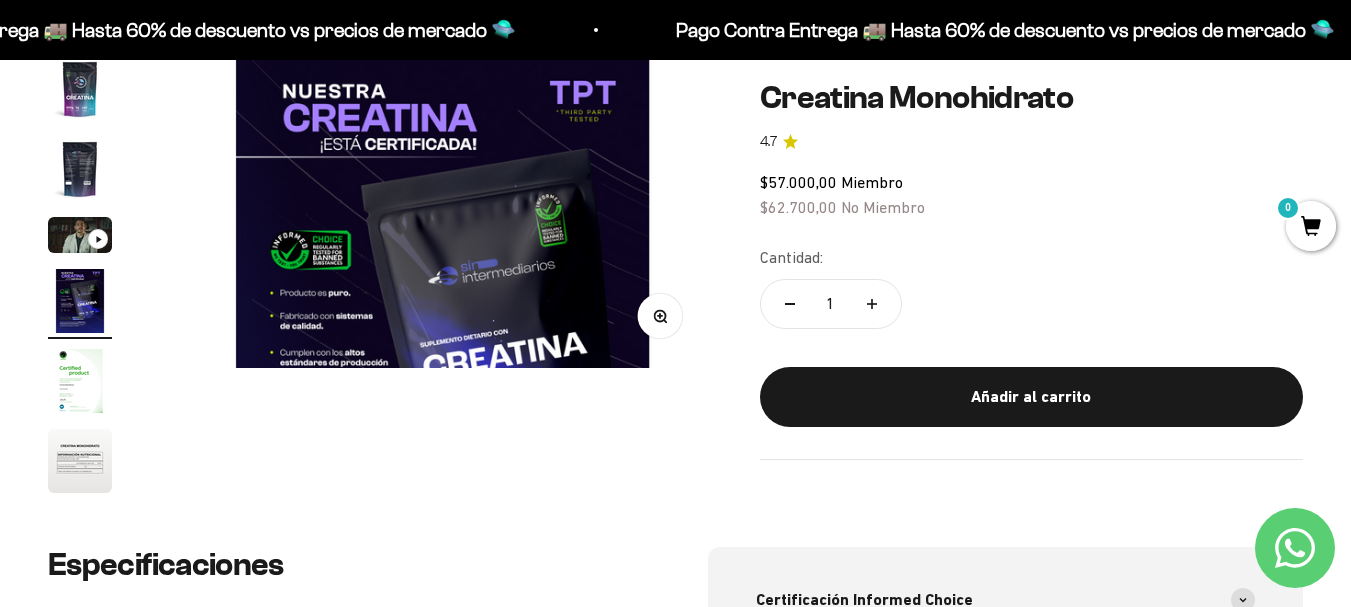 scroll, scrollTop: 0, scrollLeft: 1692, axis: horizontal 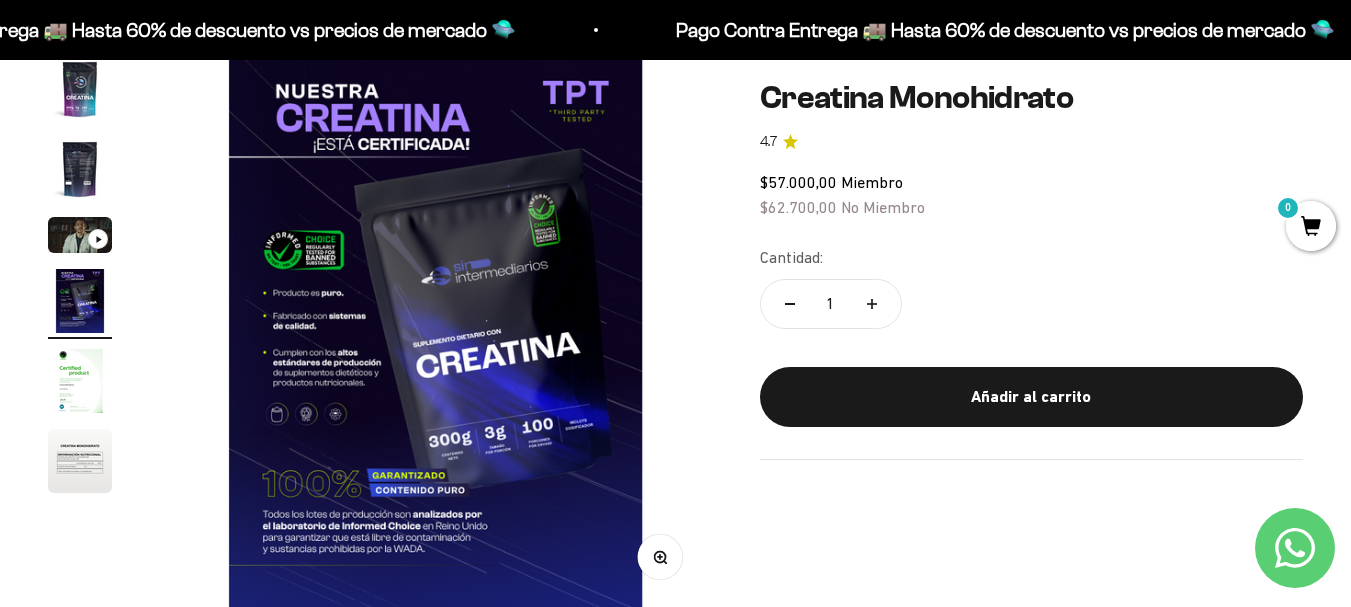click at bounding box center [436, 333] 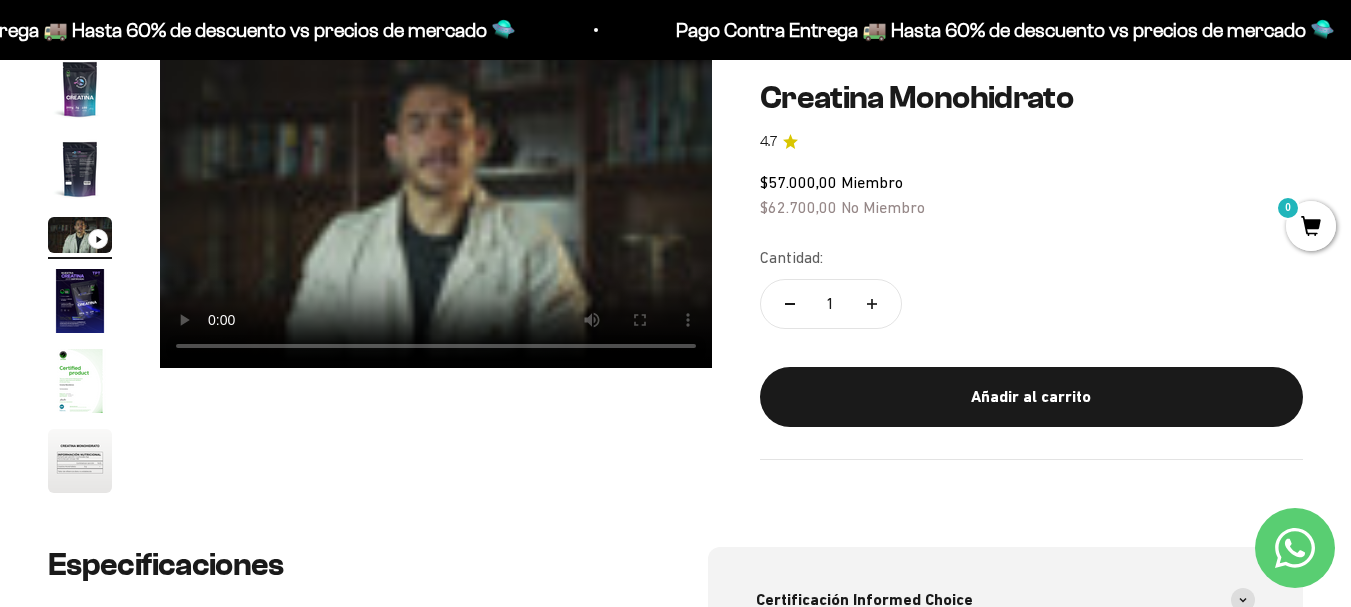 click at bounding box center (80, 381) 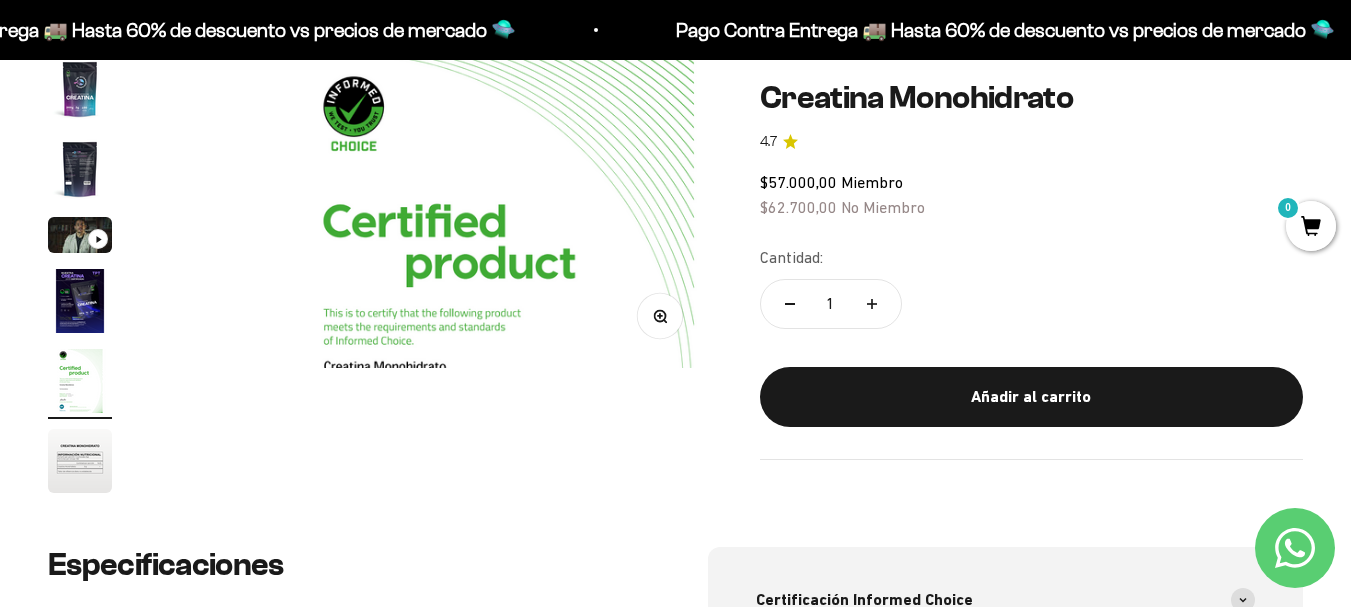 scroll, scrollTop: 0, scrollLeft: 2255, axis: horizontal 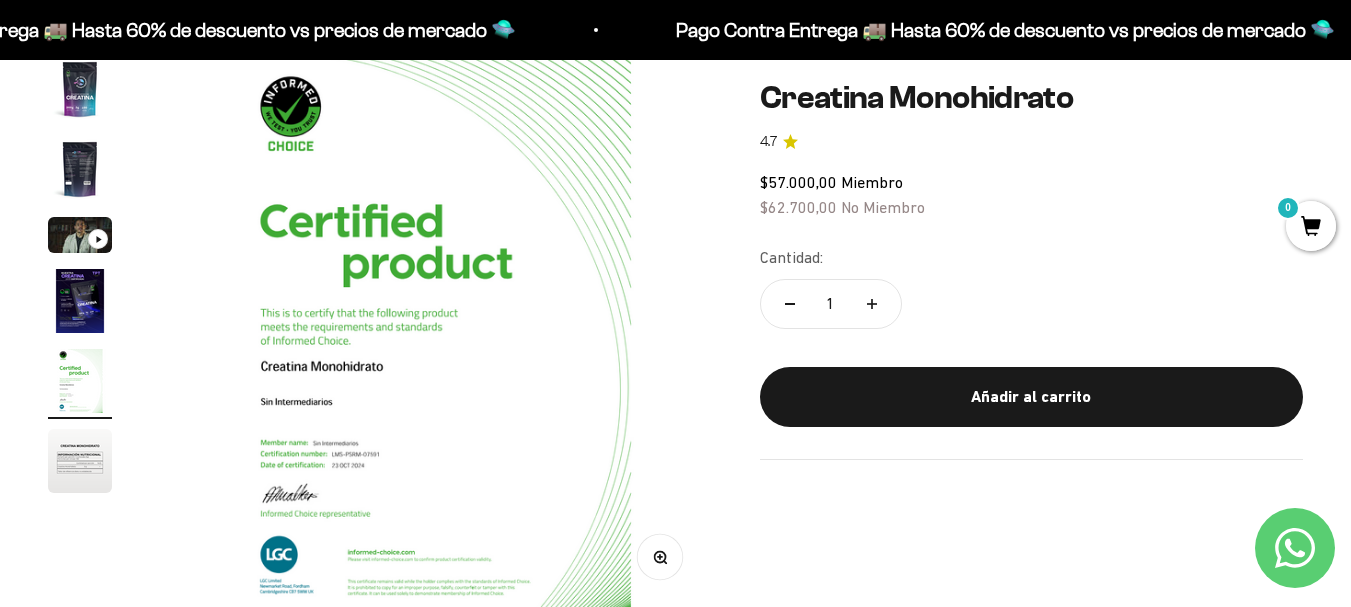 click at bounding box center [80, 461] 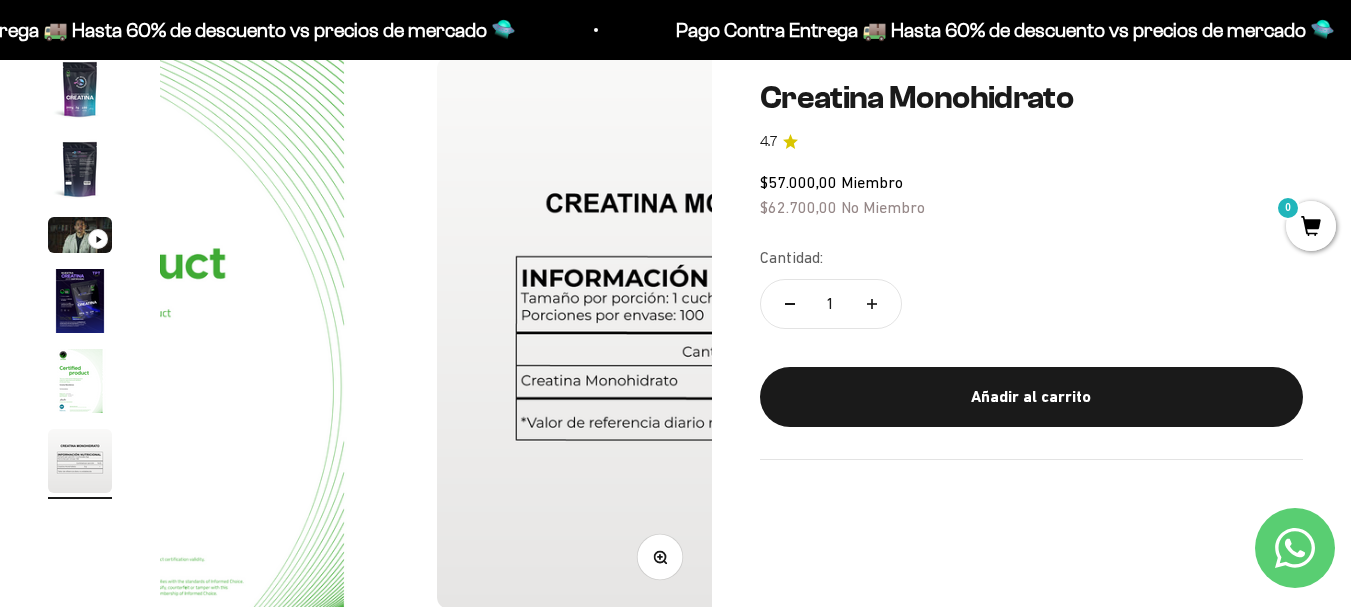 scroll, scrollTop: 0, scrollLeft: 2819, axis: horizontal 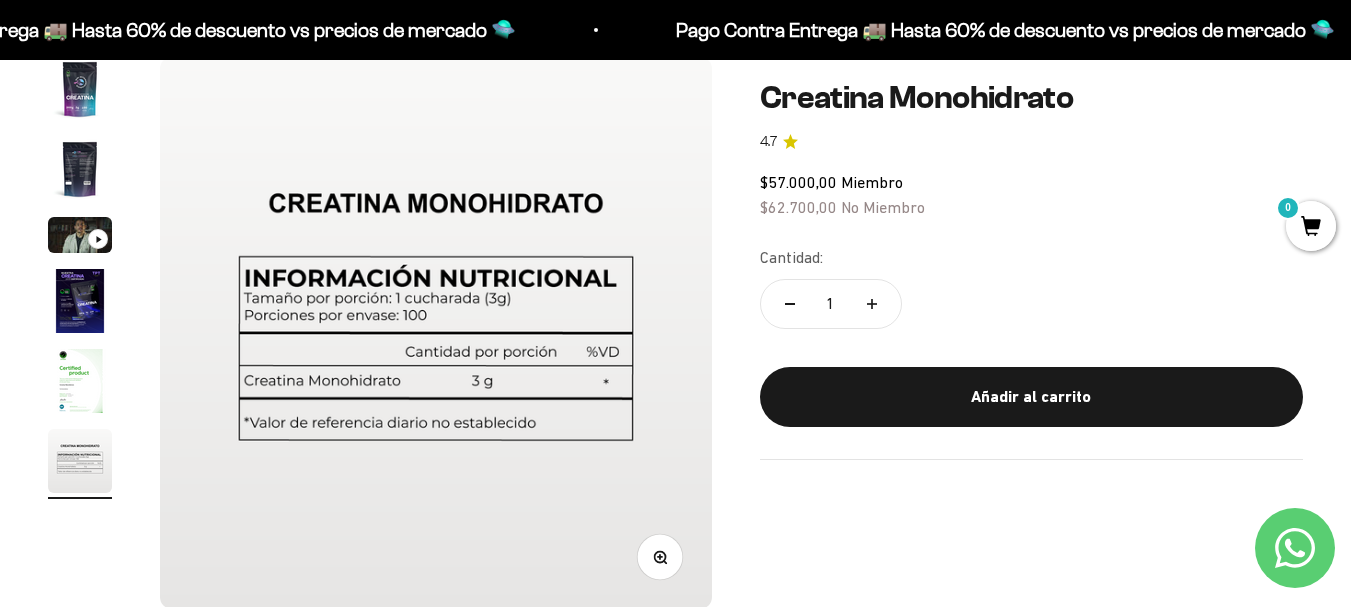 click at bounding box center (80, 384) 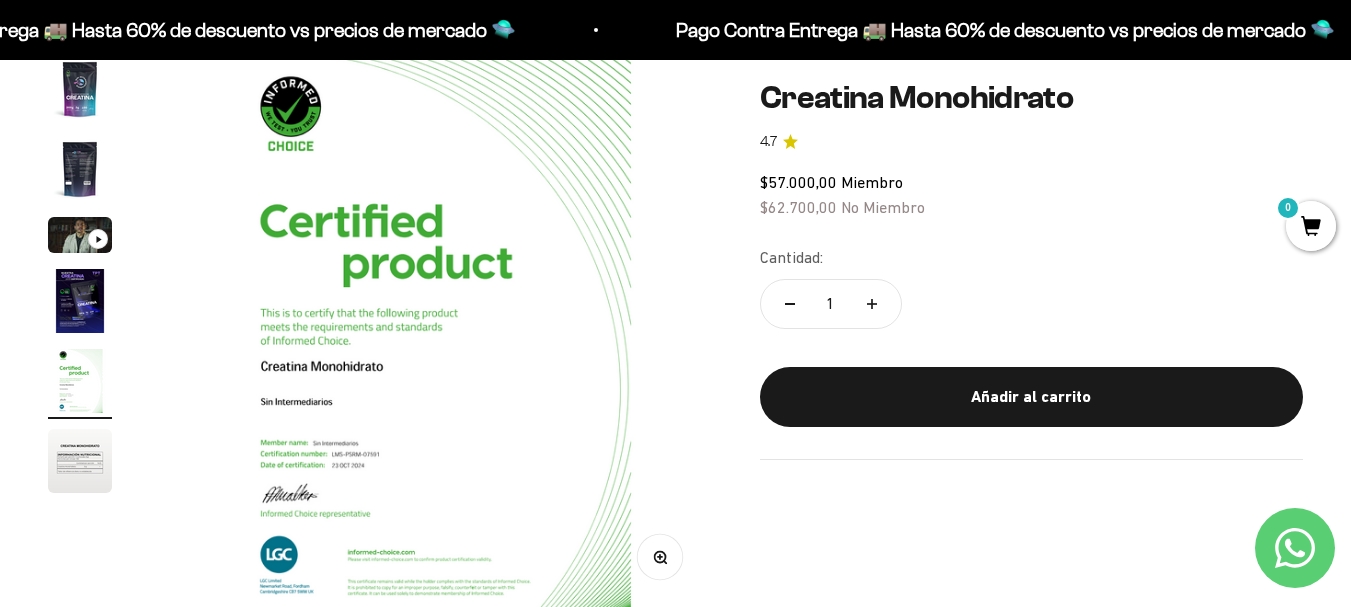 click at bounding box center [80, 301] 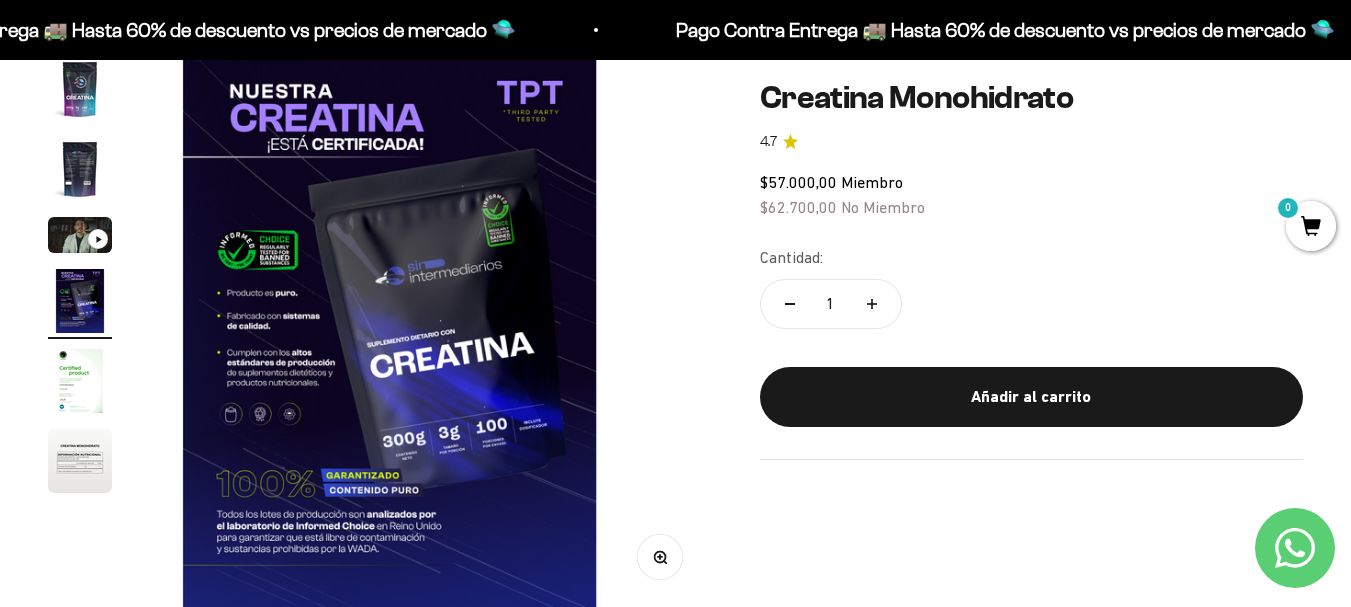 scroll, scrollTop: 0, scrollLeft: 1692, axis: horizontal 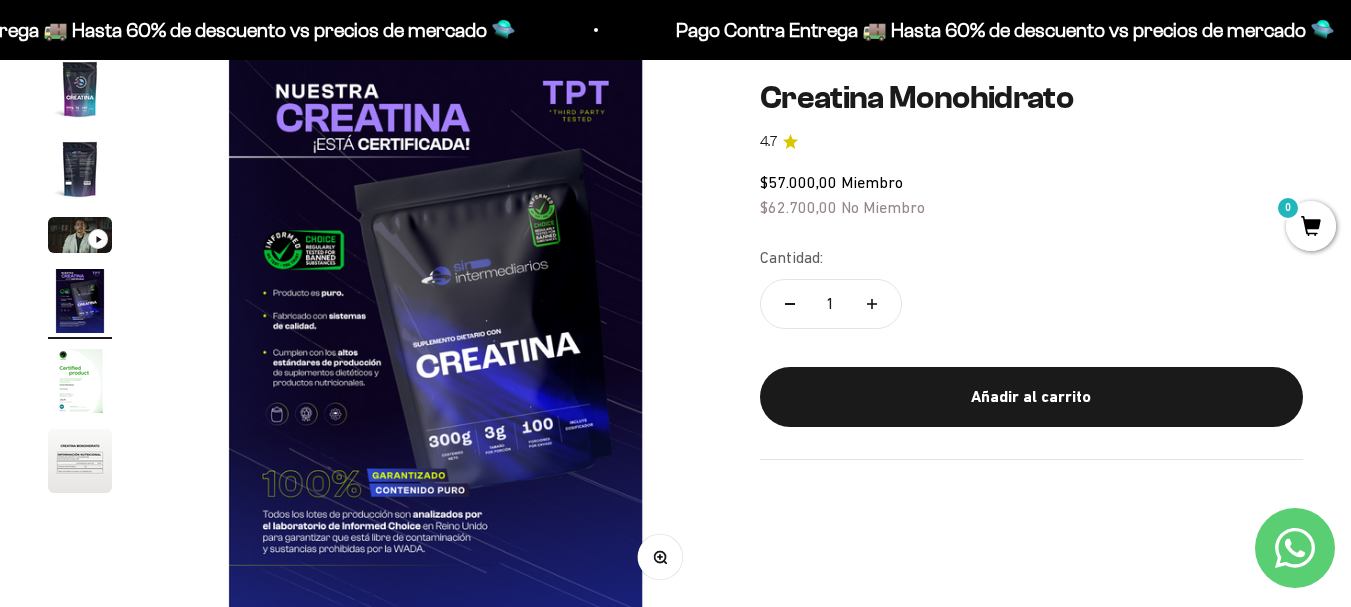 click at bounding box center (80, 235) 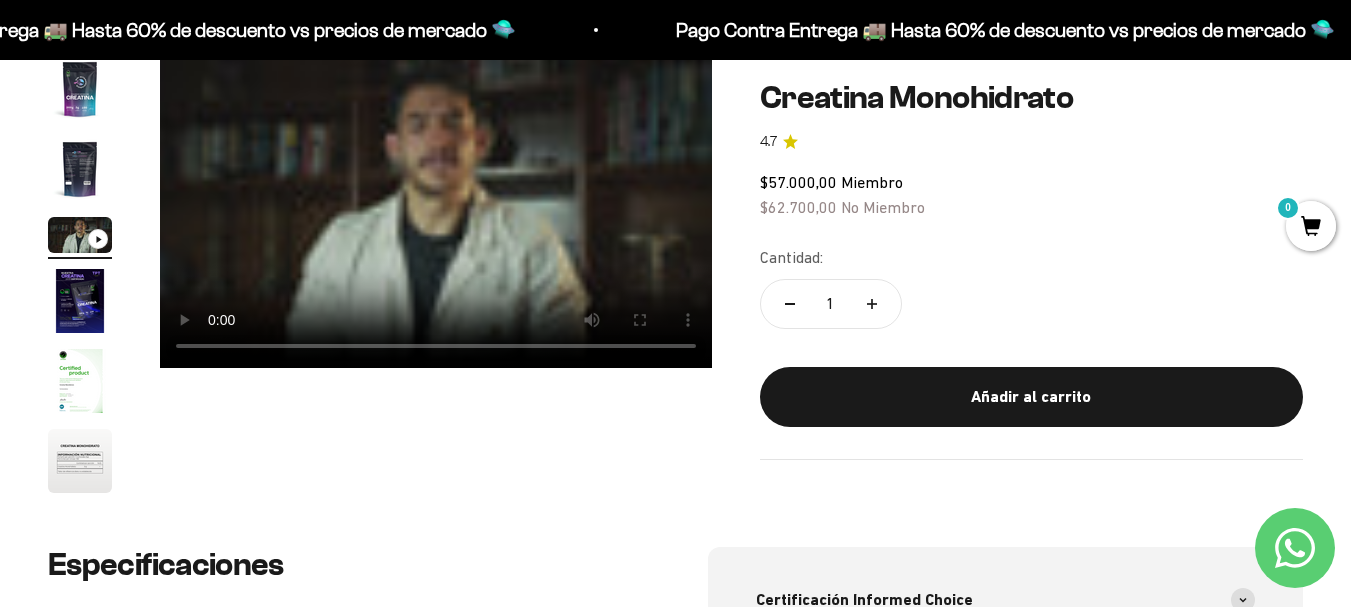 click at bounding box center (80, 169) 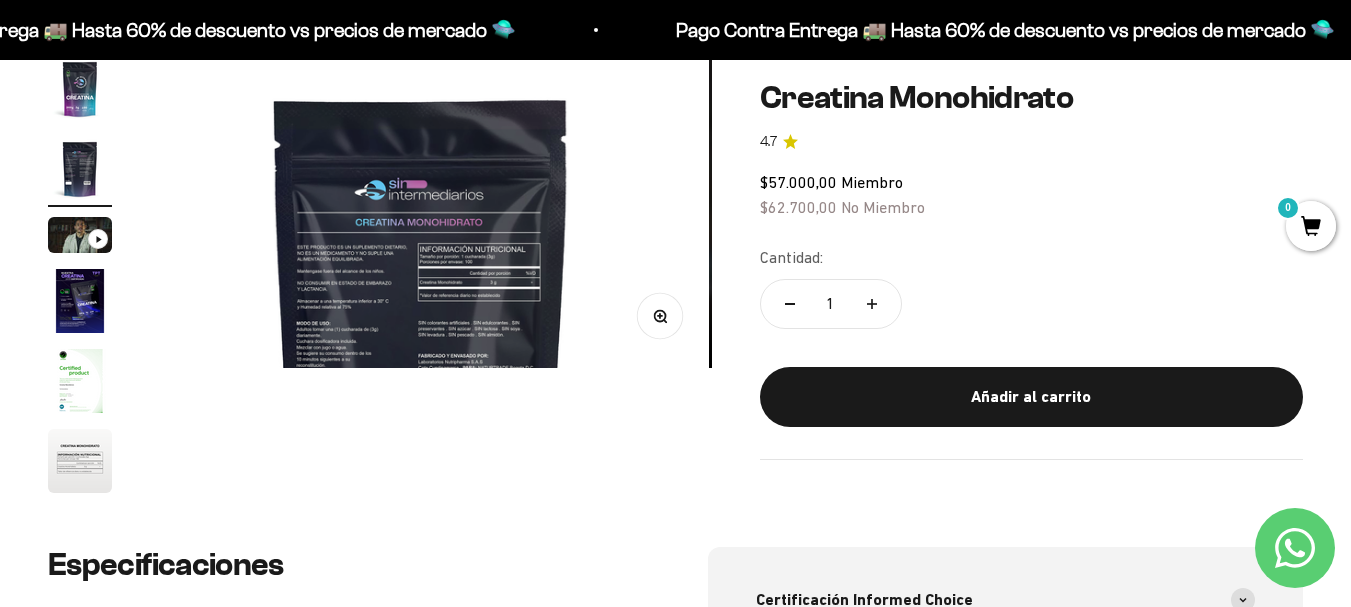 scroll, scrollTop: 0, scrollLeft: 564, axis: horizontal 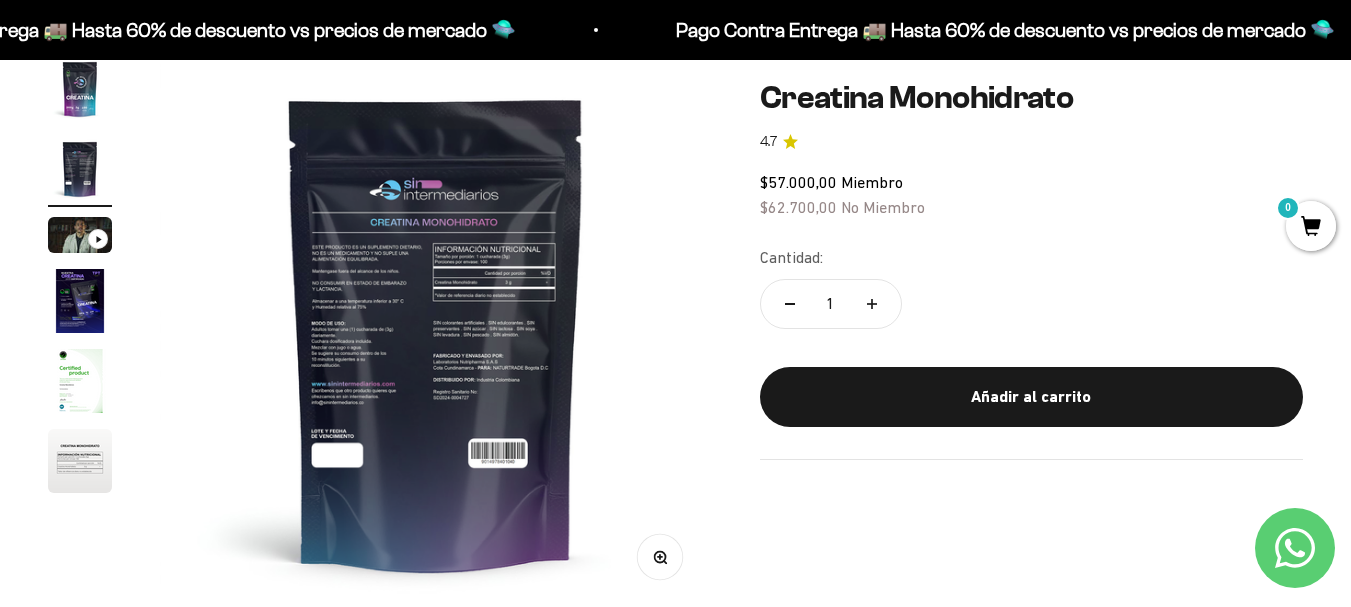 click at bounding box center [436, 333] 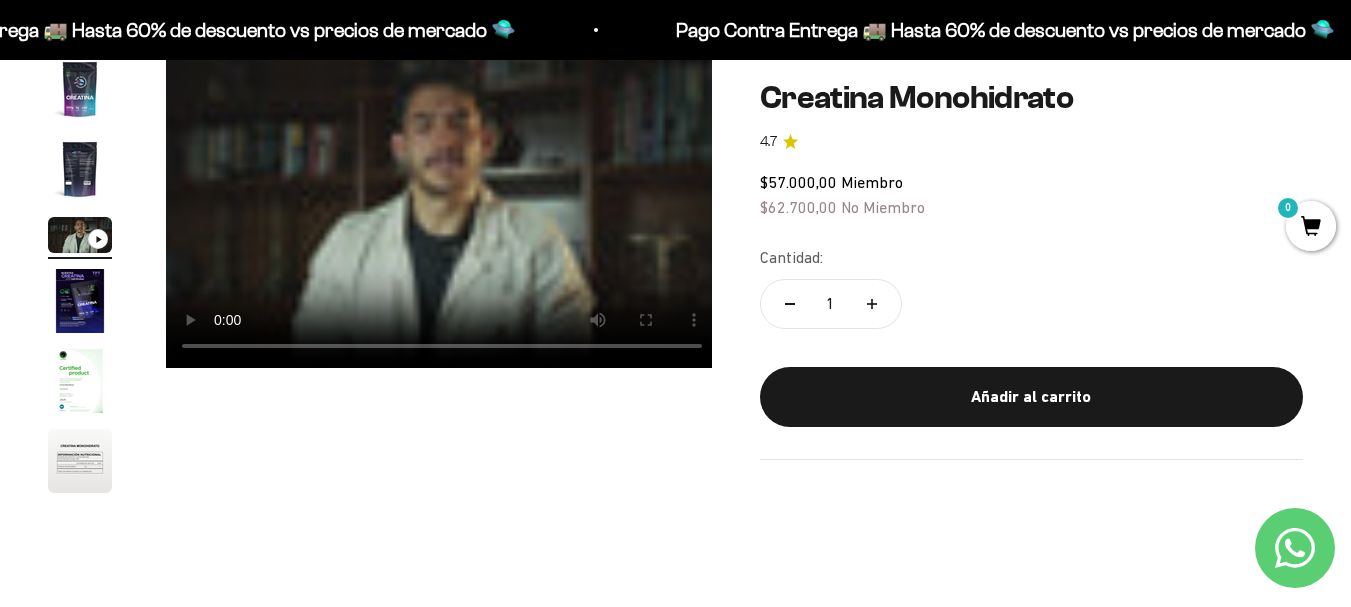 scroll, scrollTop: 0, scrollLeft: 1128, axis: horizontal 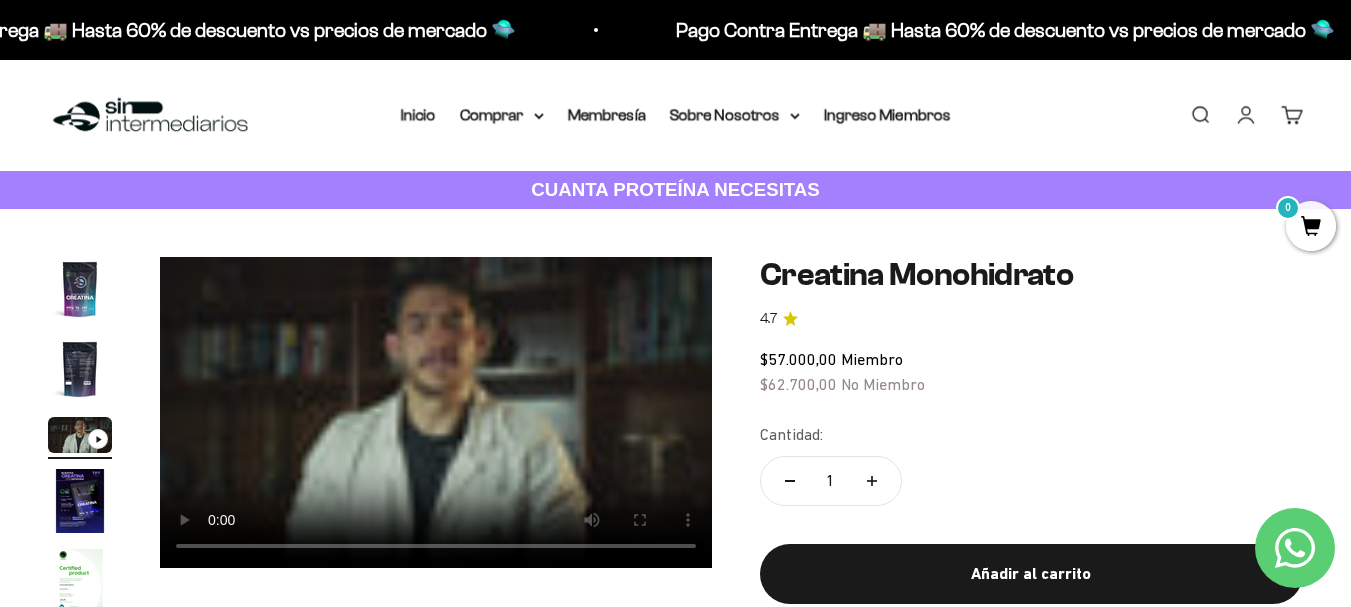 click at bounding box center (80, 289) 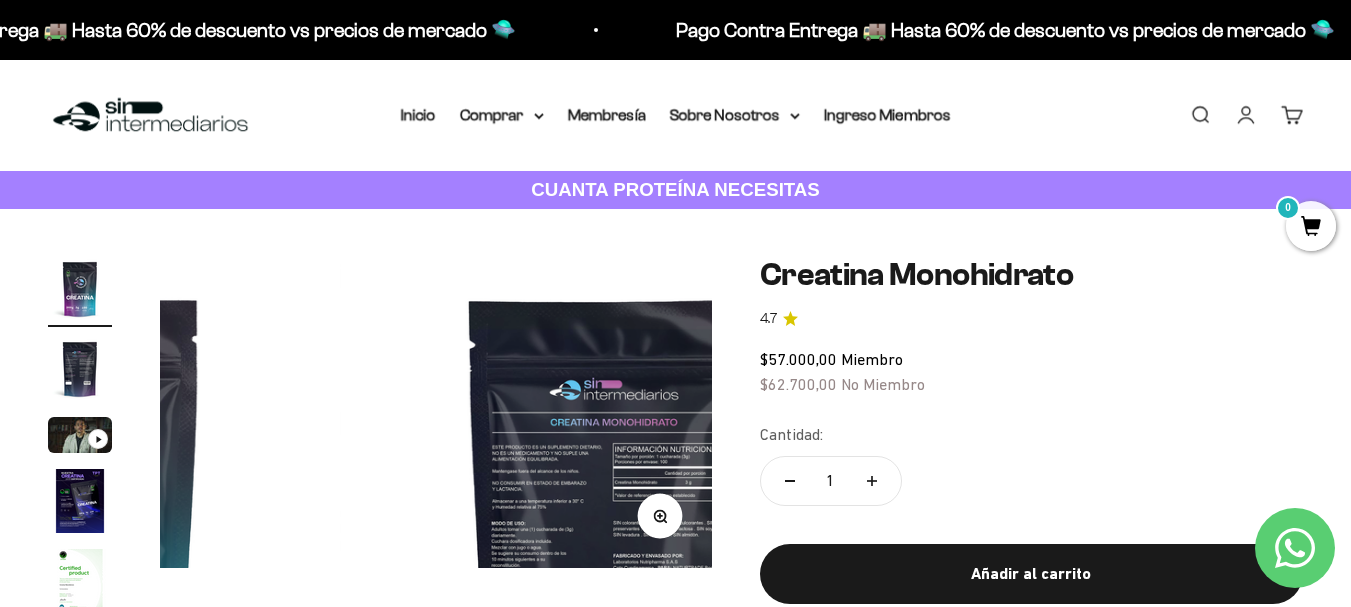 scroll, scrollTop: 0, scrollLeft: 0, axis: both 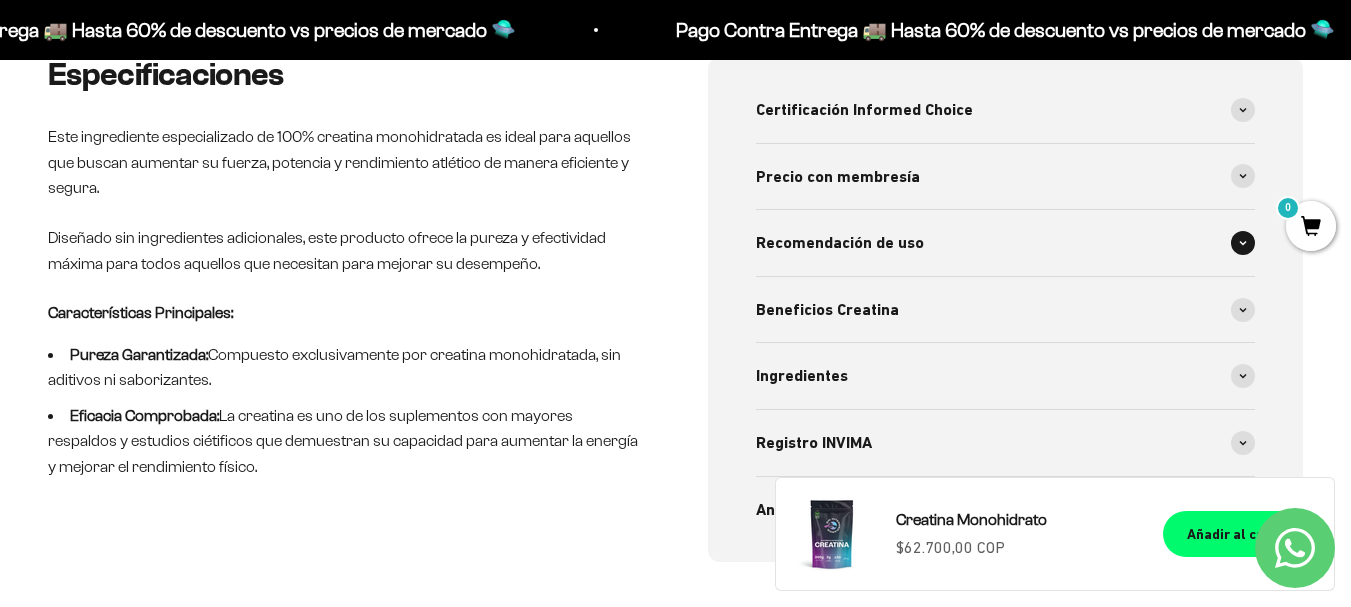 click at bounding box center [1243, 243] 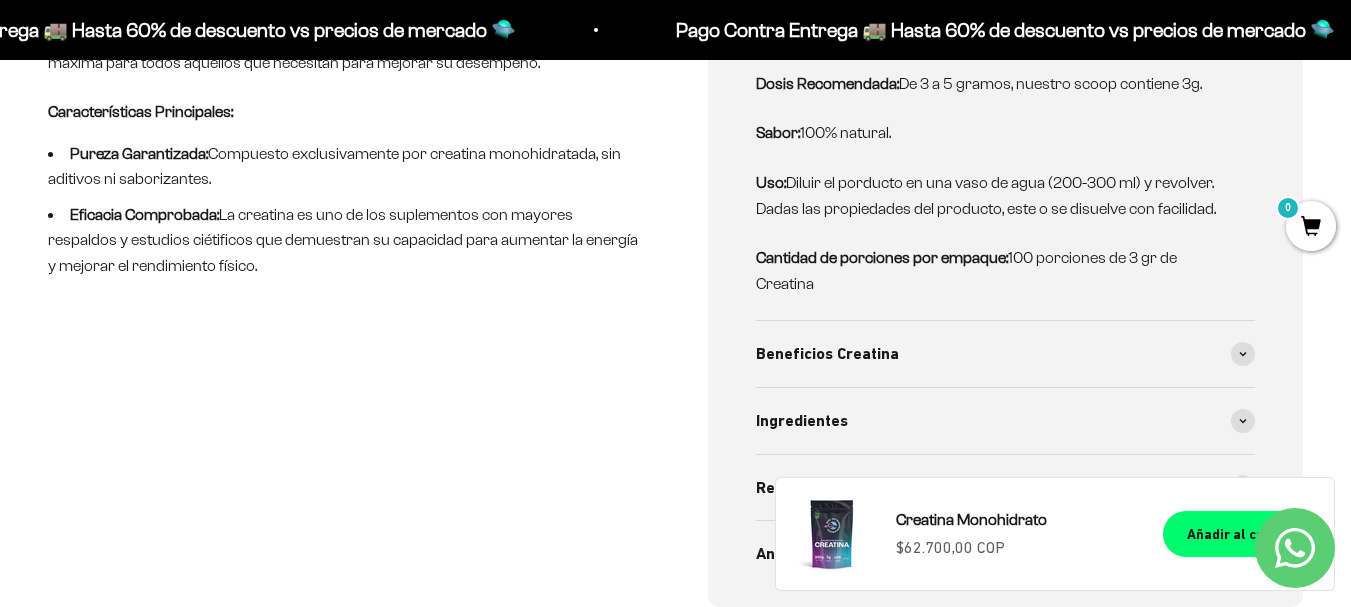 scroll, scrollTop: 1100, scrollLeft: 0, axis: vertical 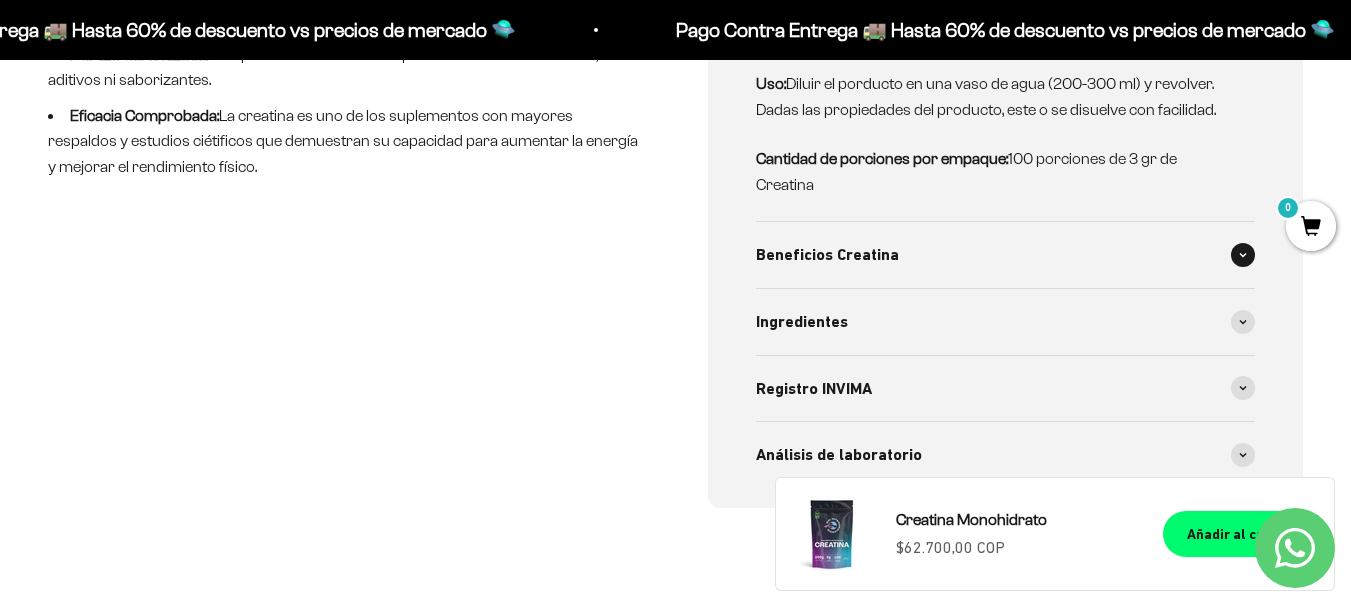 click 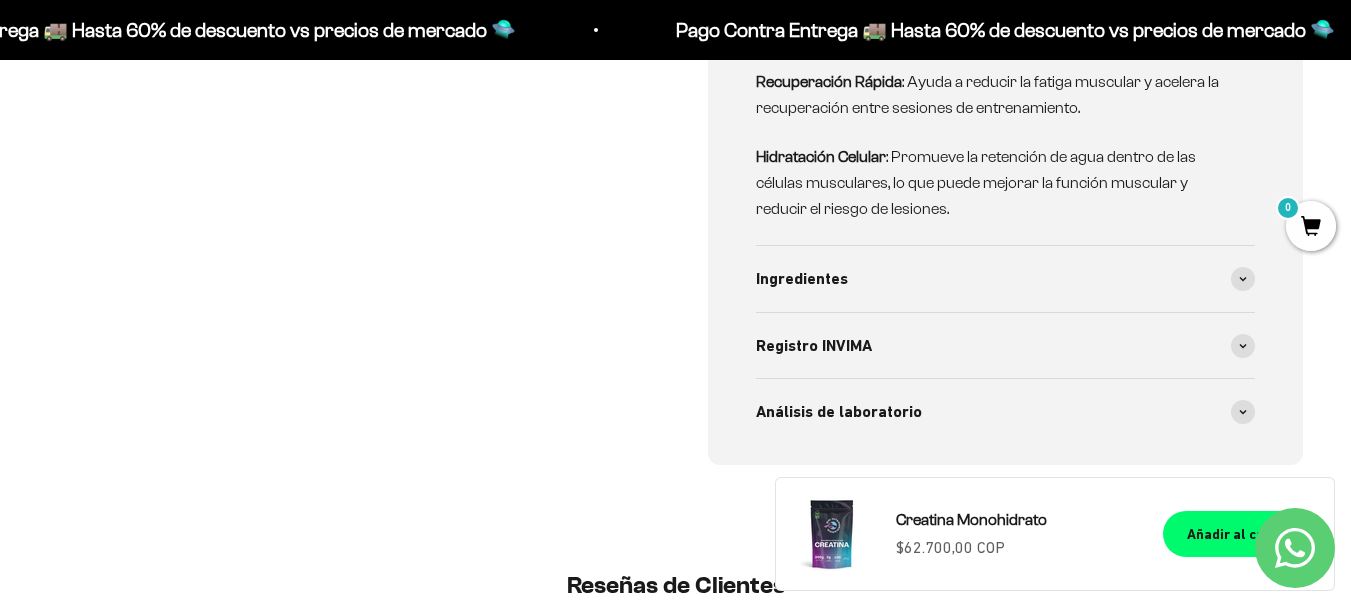 scroll, scrollTop: 1700, scrollLeft: 0, axis: vertical 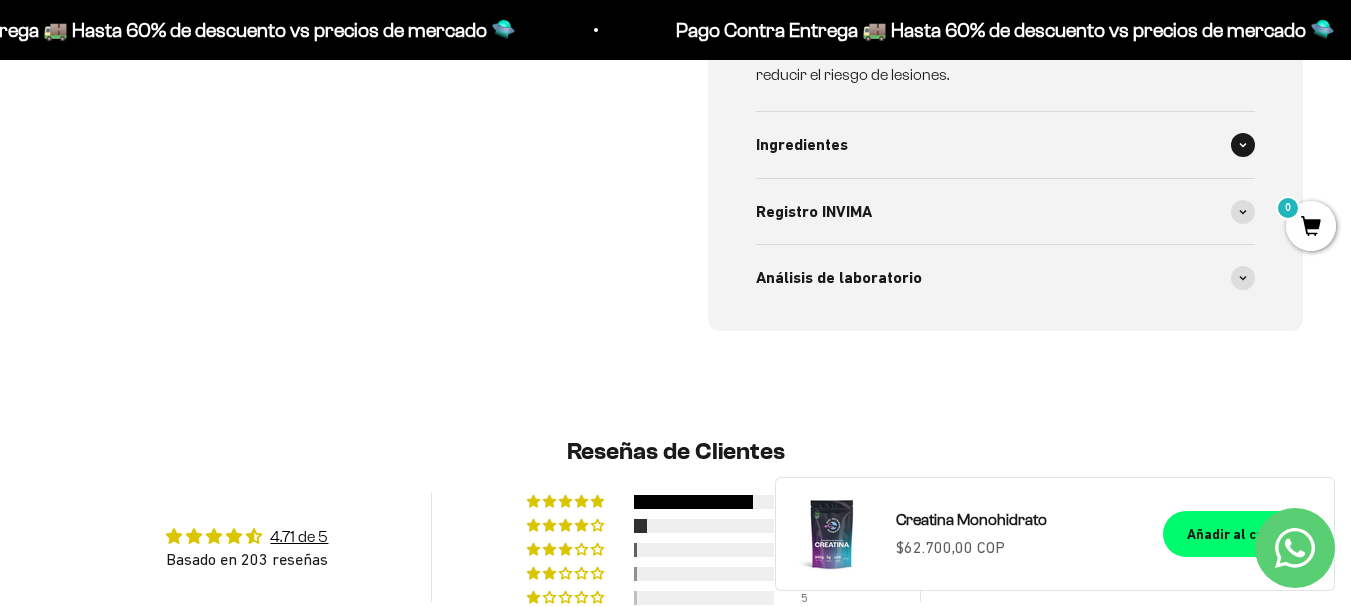 click at bounding box center (1243, 145) 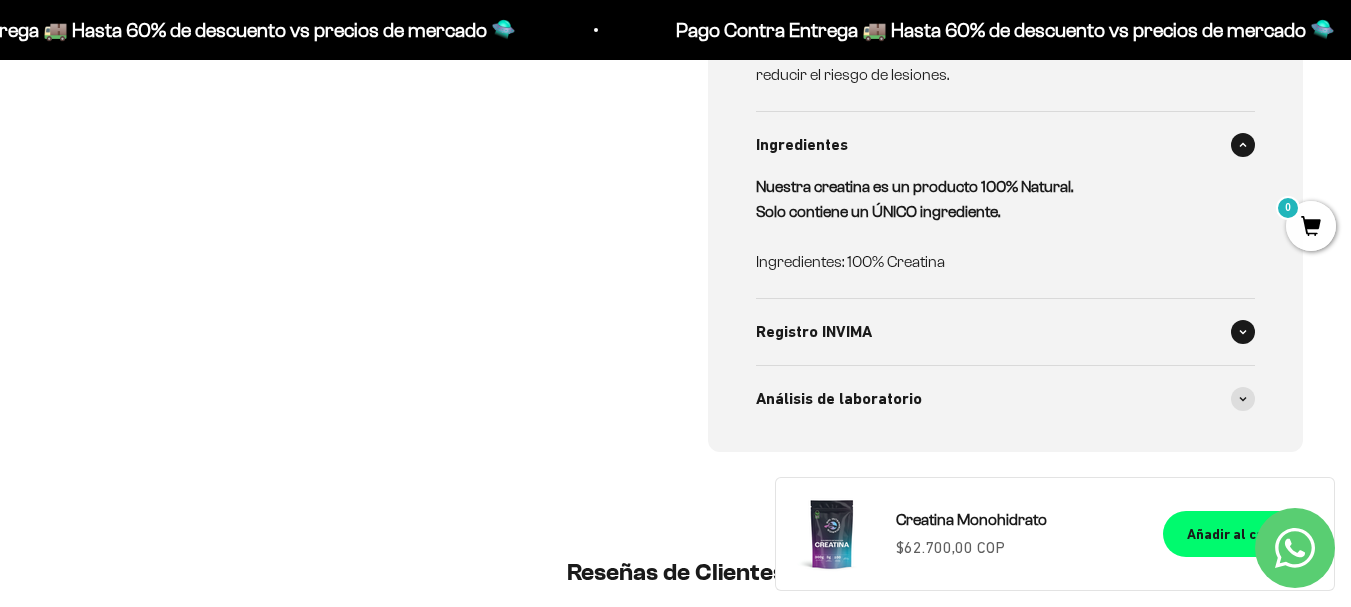 click at bounding box center [1243, 332] 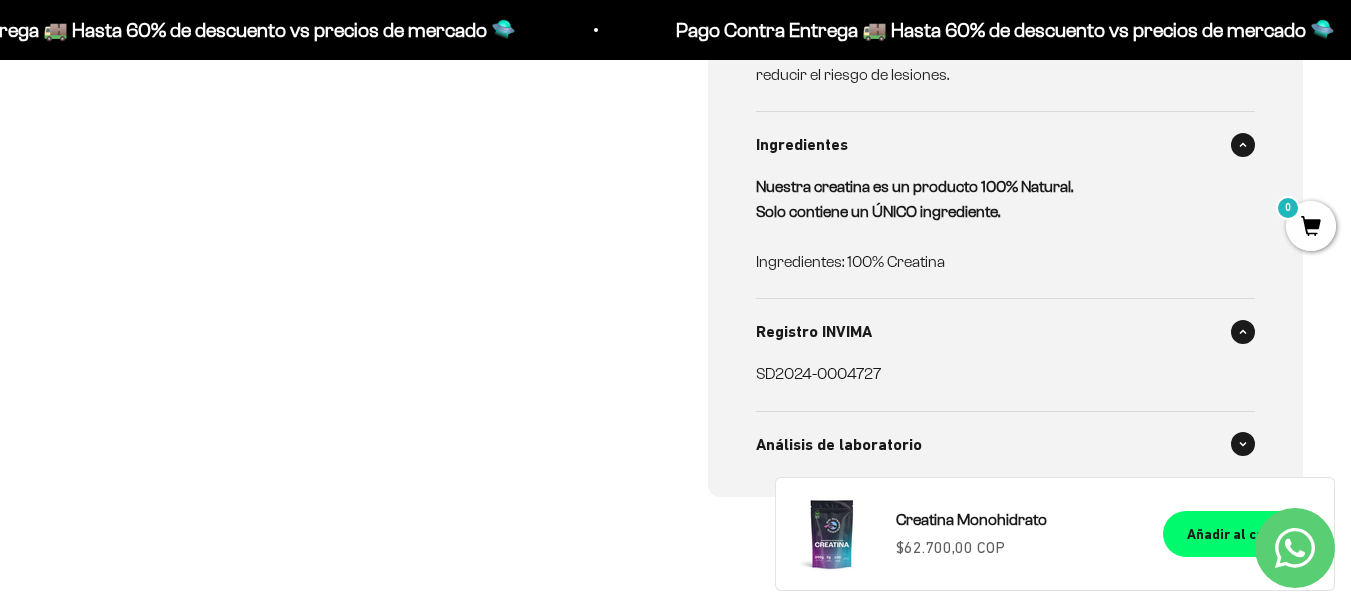 click 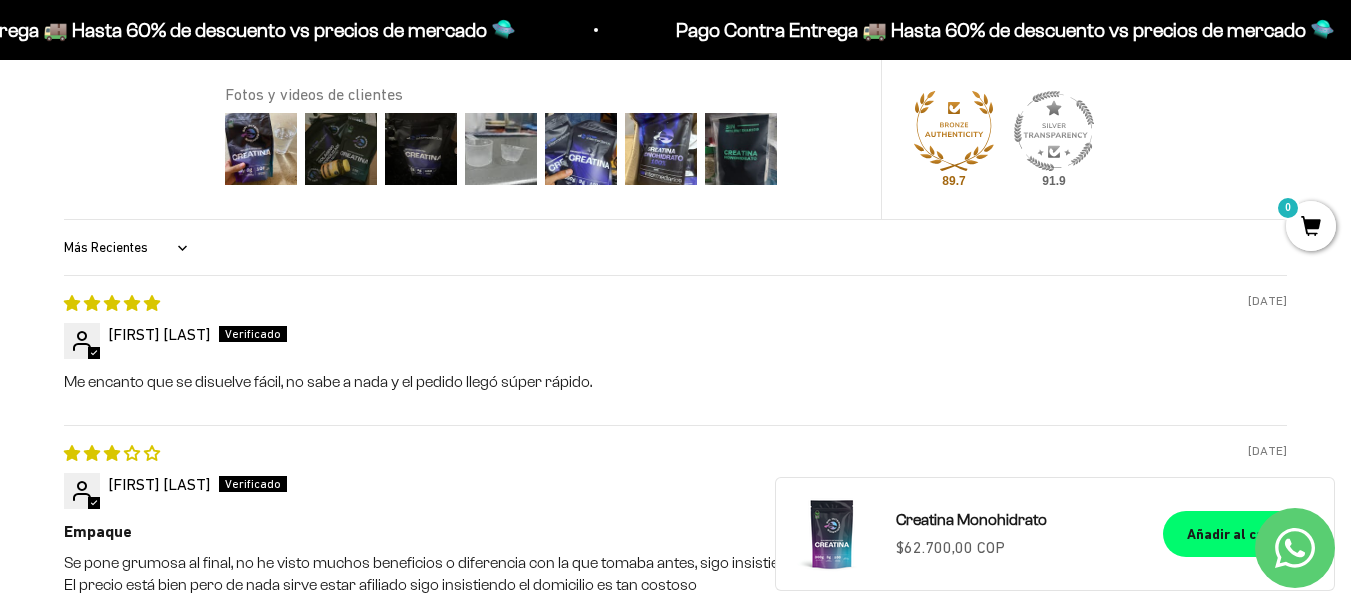 scroll, scrollTop: 2800, scrollLeft: 0, axis: vertical 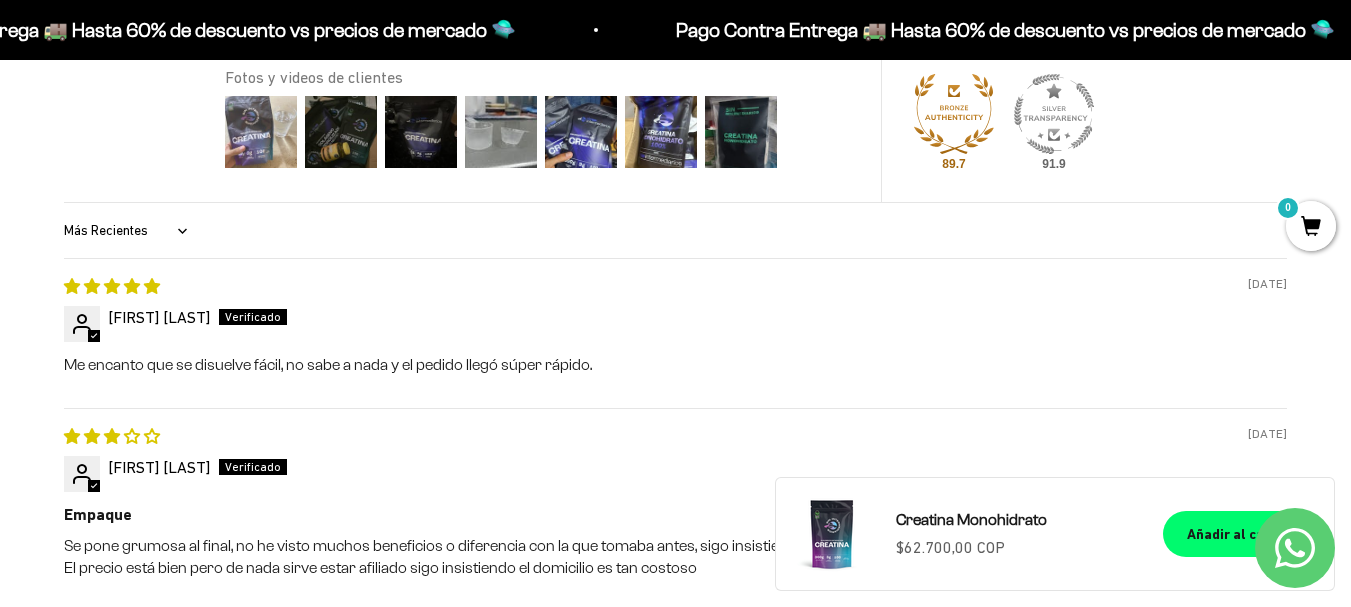 click at bounding box center (261, 132) 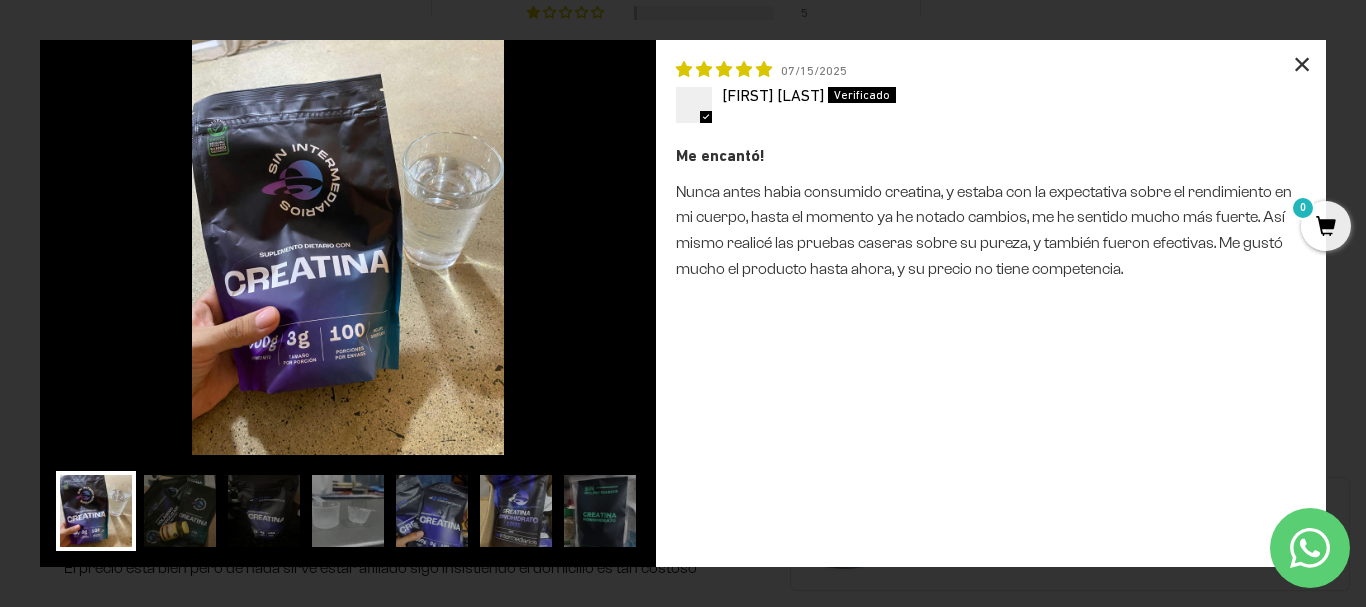 drag, startPoint x: 1290, startPoint y: 84, endPoint x: 1304, endPoint y: 60, distance: 27.784887 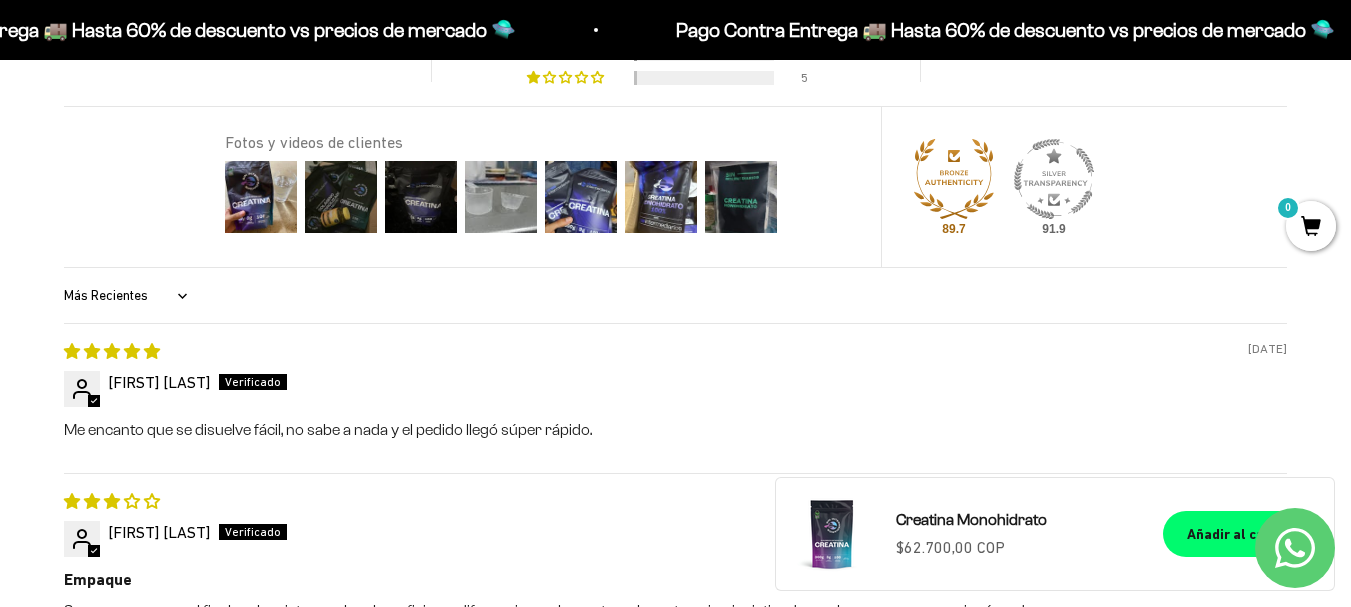 scroll, scrollTop: 2700, scrollLeft: 0, axis: vertical 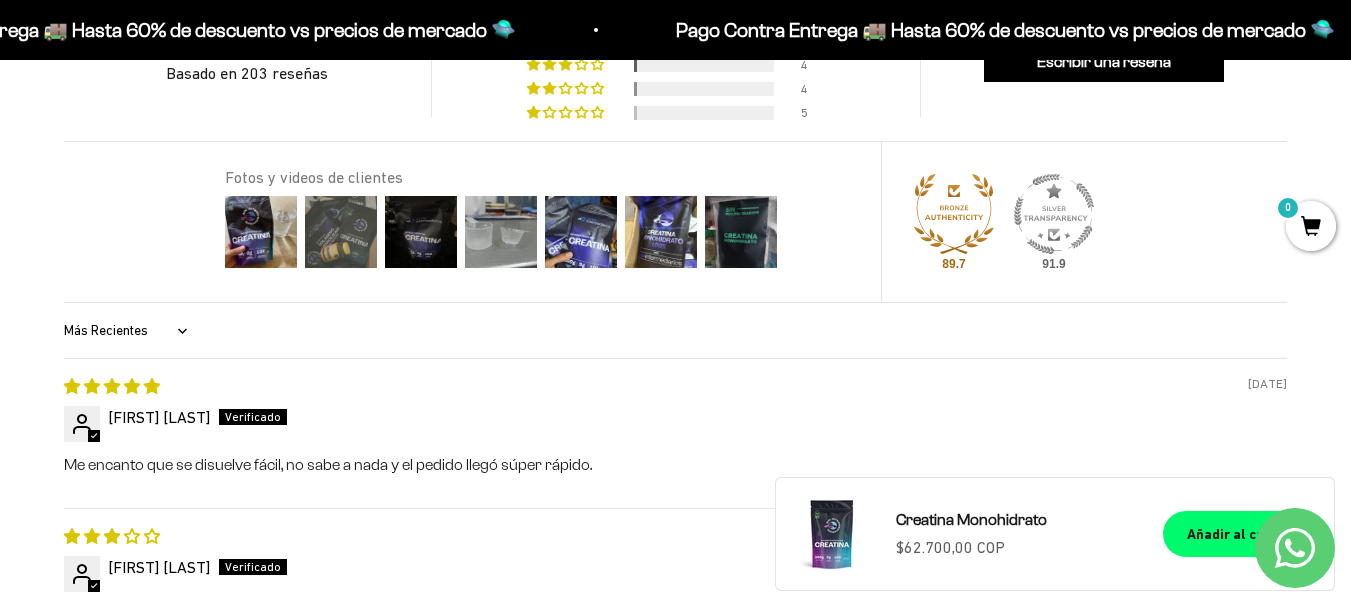click at bounding box center (341, 232) 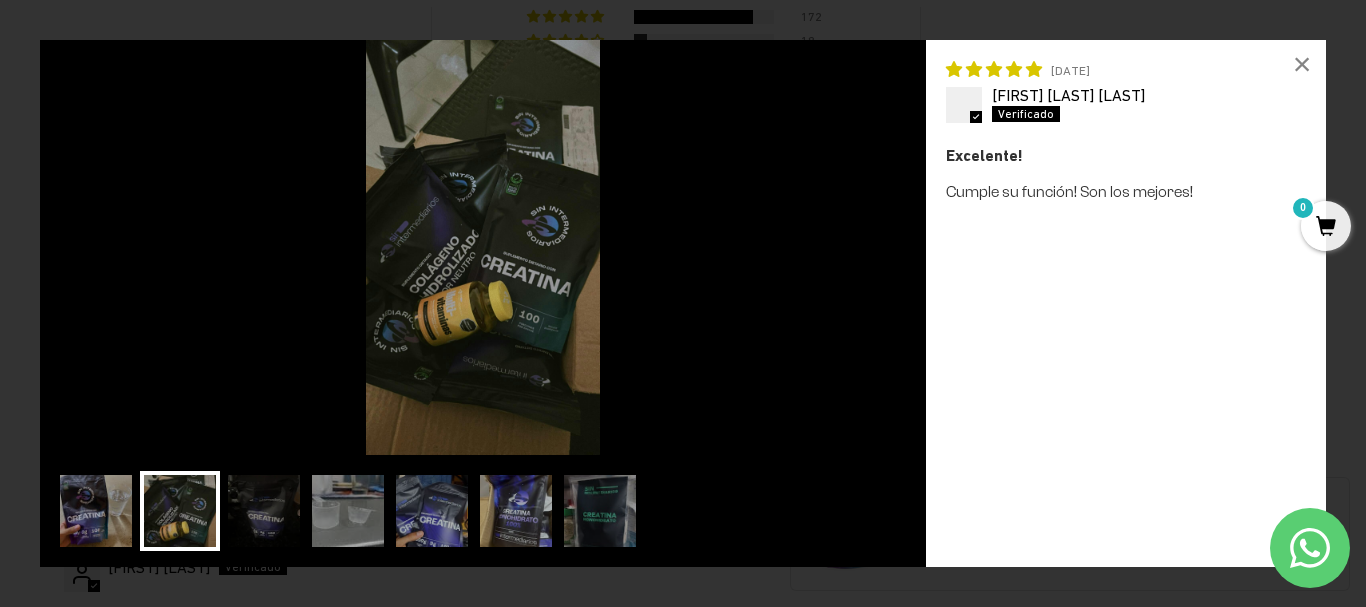 drag, startPoint x: 1307, startPoint y: 53, endPoint x: 1289, endPoint y: 63, distance: 20.59126 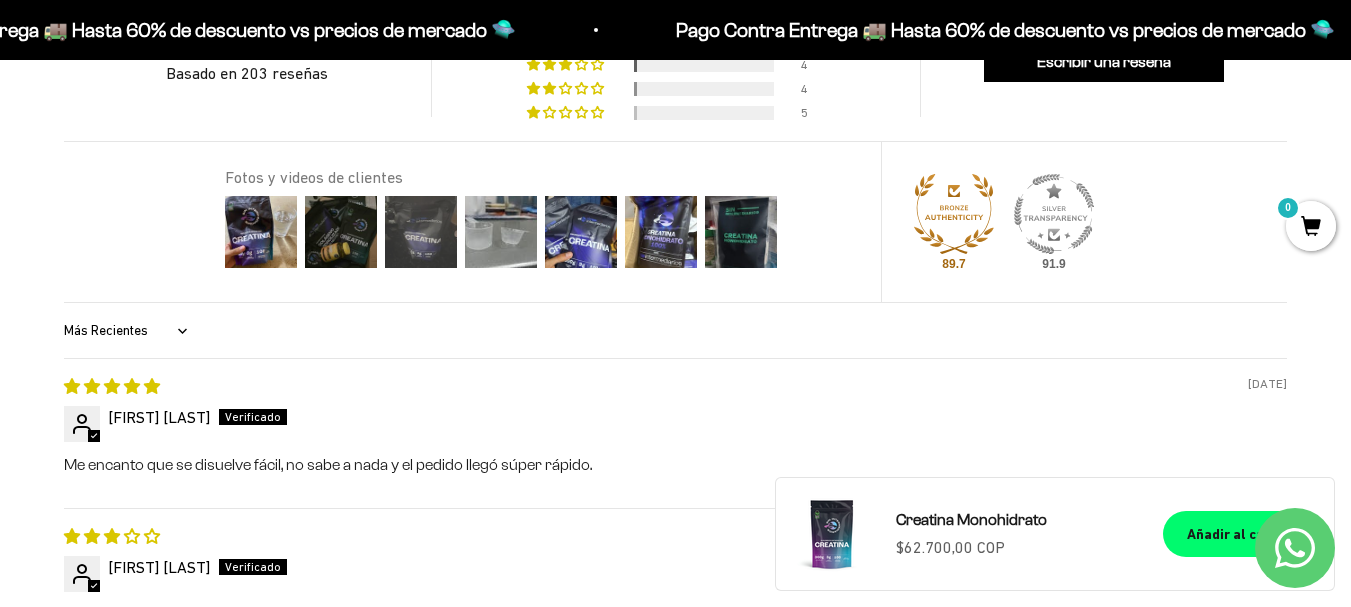 click at bounding box center [421, 232] 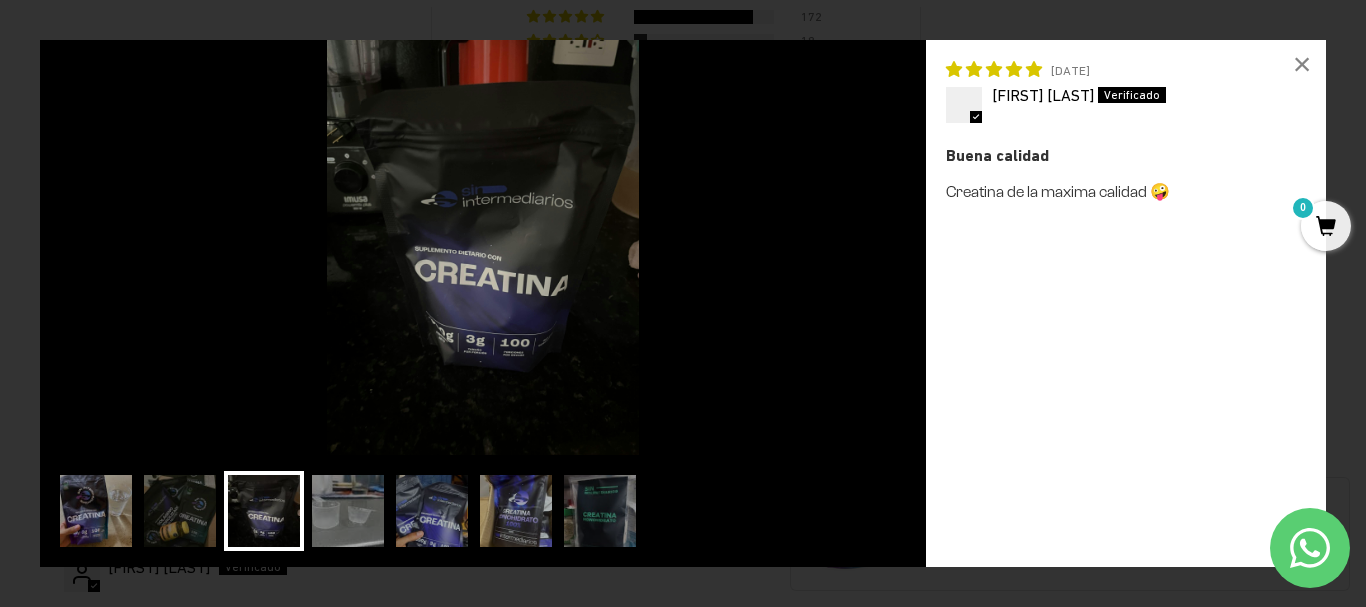 drag, startPoint x: 1308, startPoint y: 64, endPoint x: 1298, endPoint y: 66, distance: 10.198039 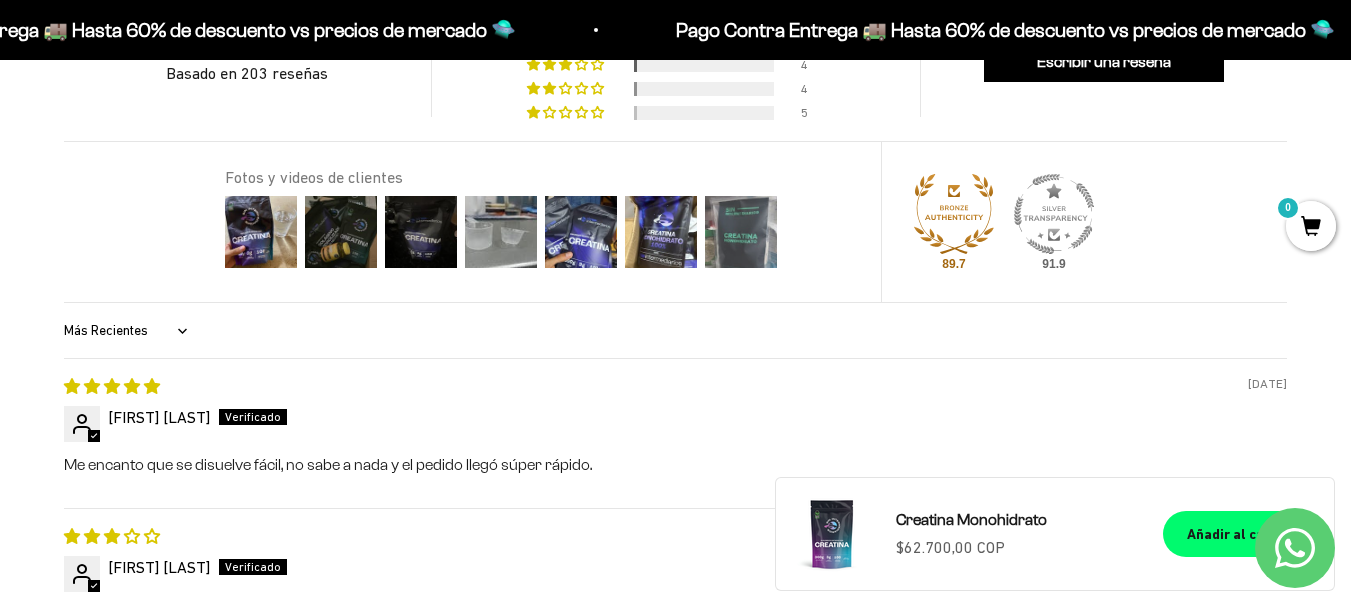 click at bounding box center [741, 232] 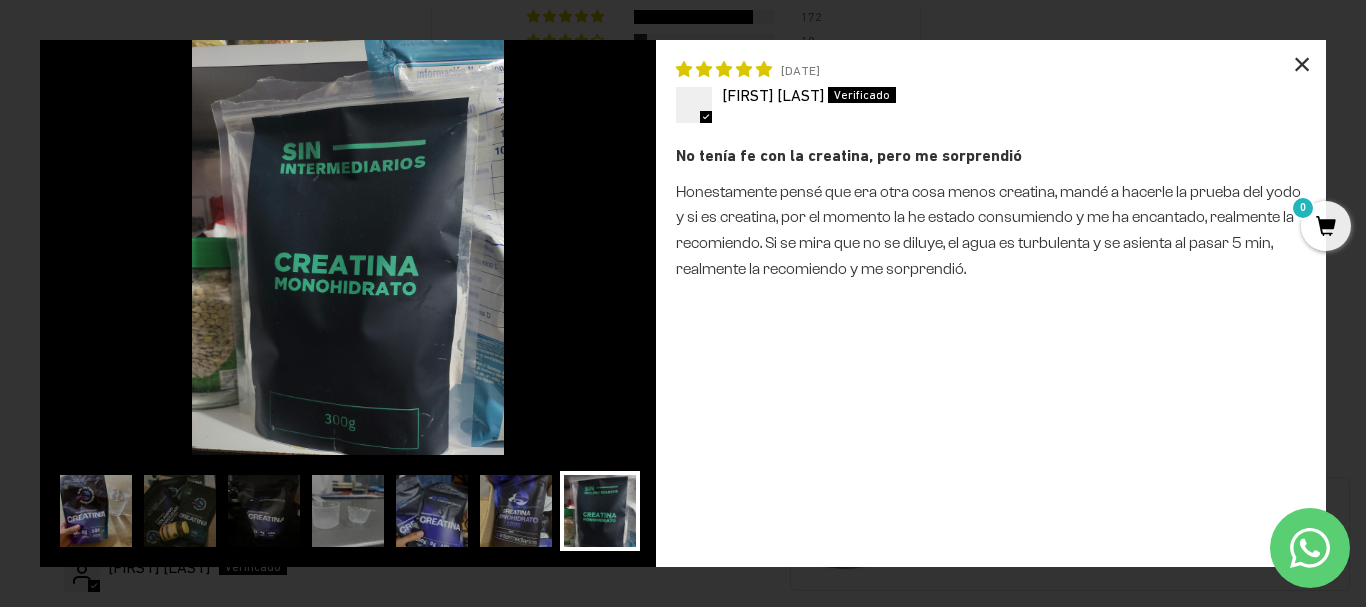 click on "×" at bounding box center [1302, 64] 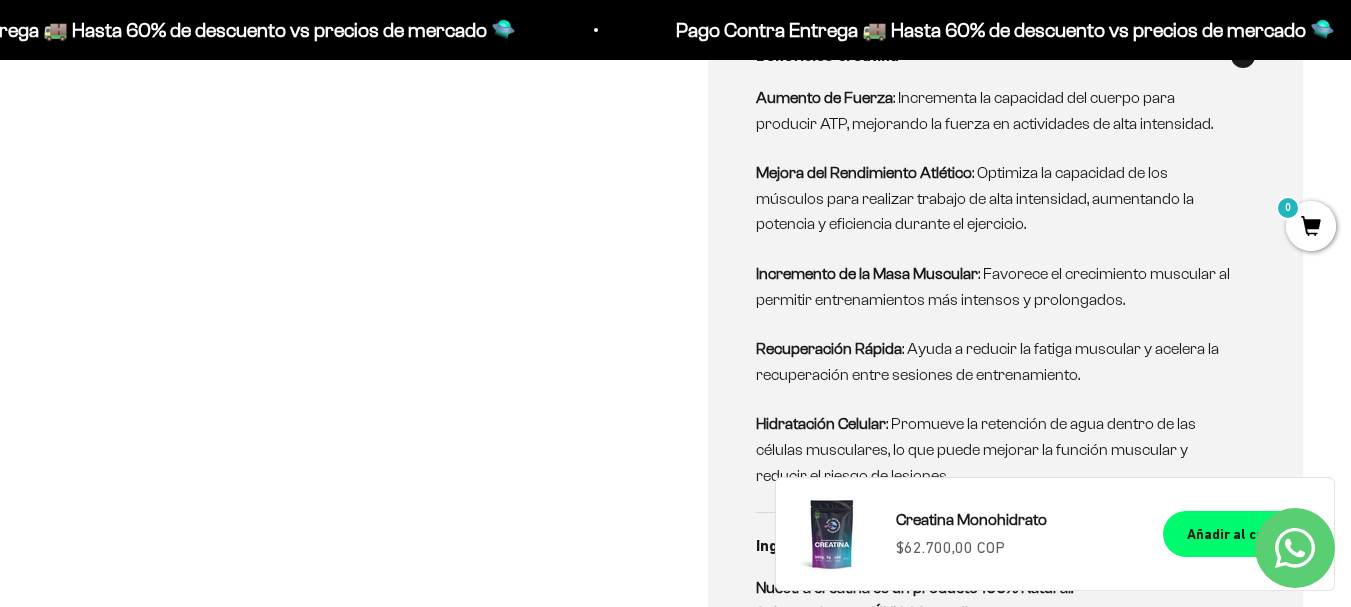 scroll, scrollTop: 1100, scrollLeft: 0, axis: vertical 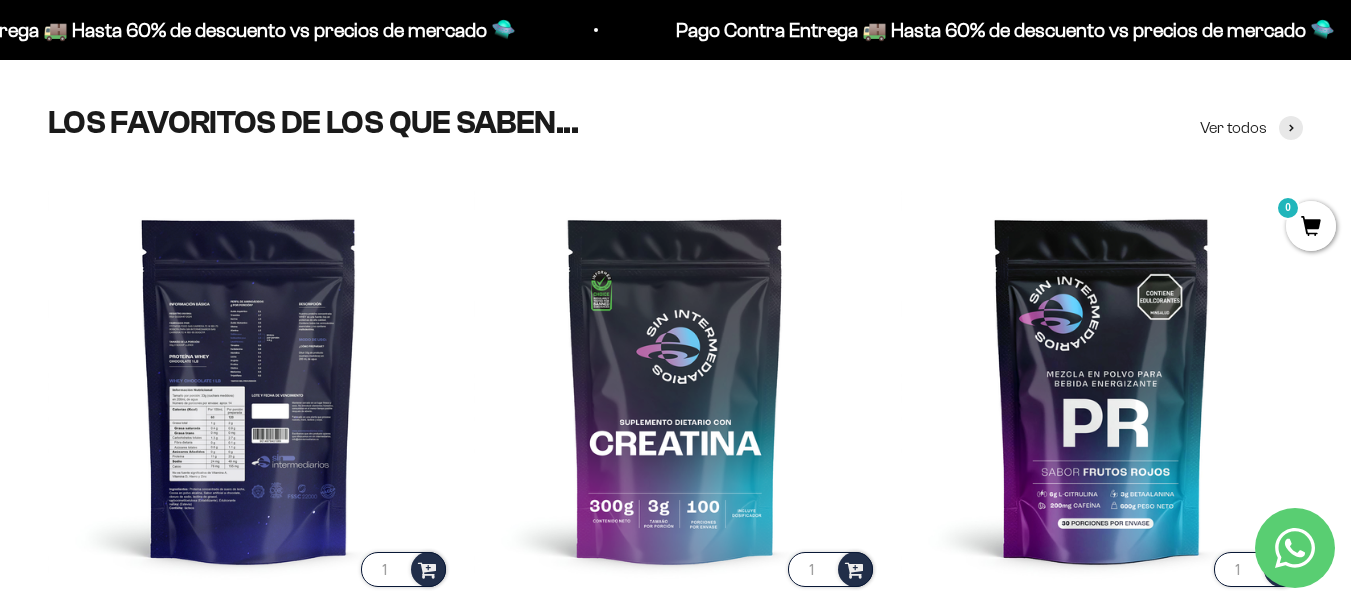 click at bounding box center (249, 389) 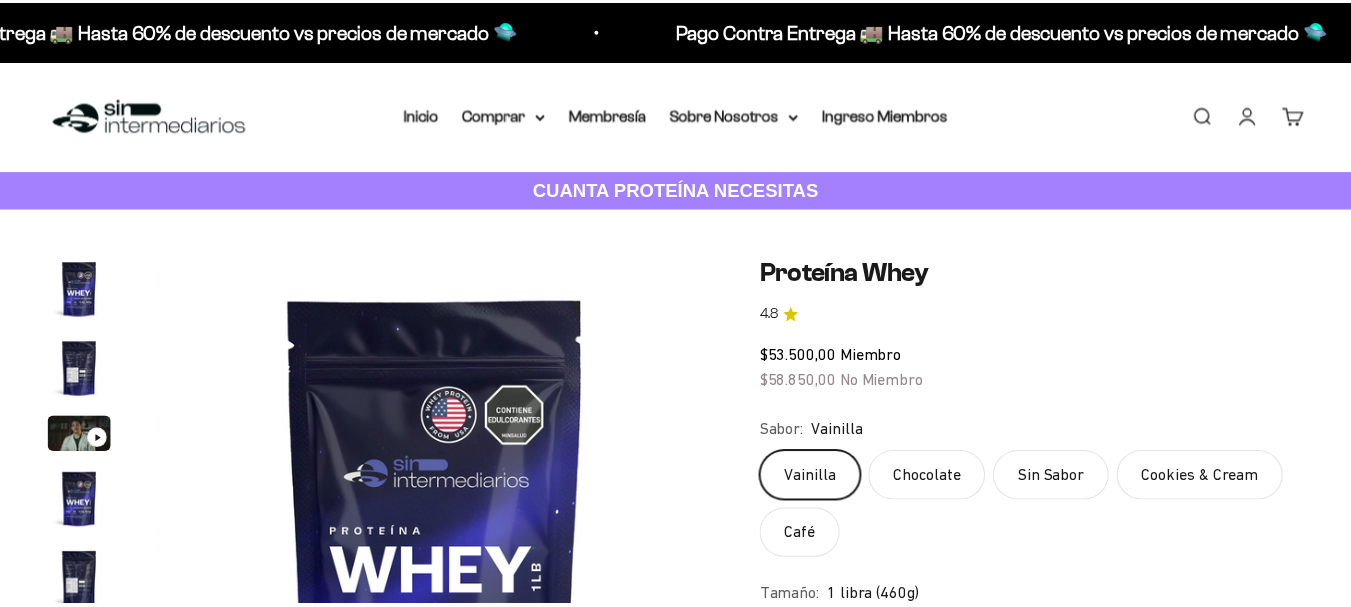 scroll, scrollTop: 0, scrollLeft: 0, axis: both 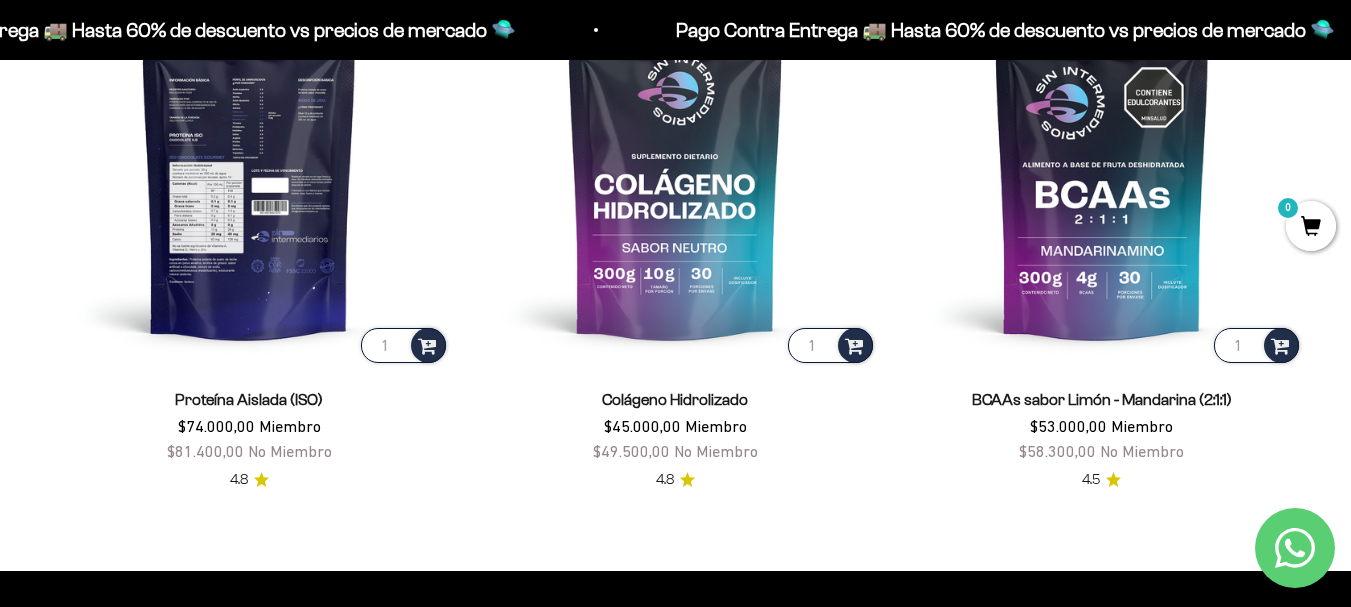 click at bounding box center [249, 165] 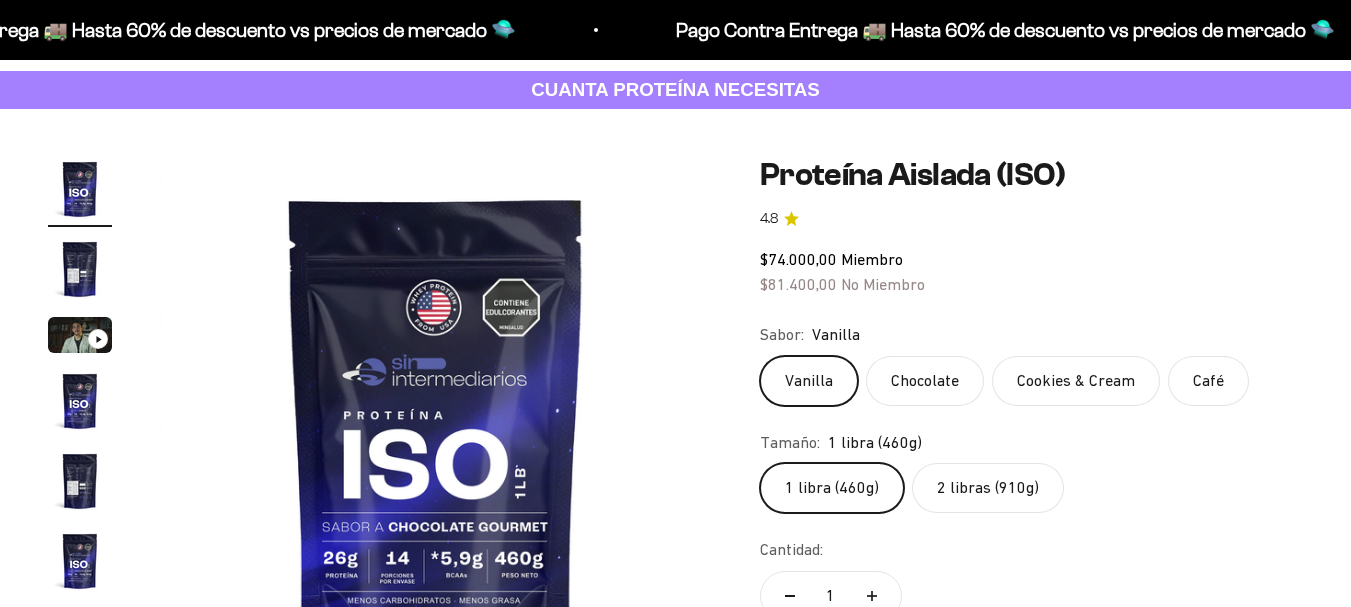 click at bounding box center (80, 269) 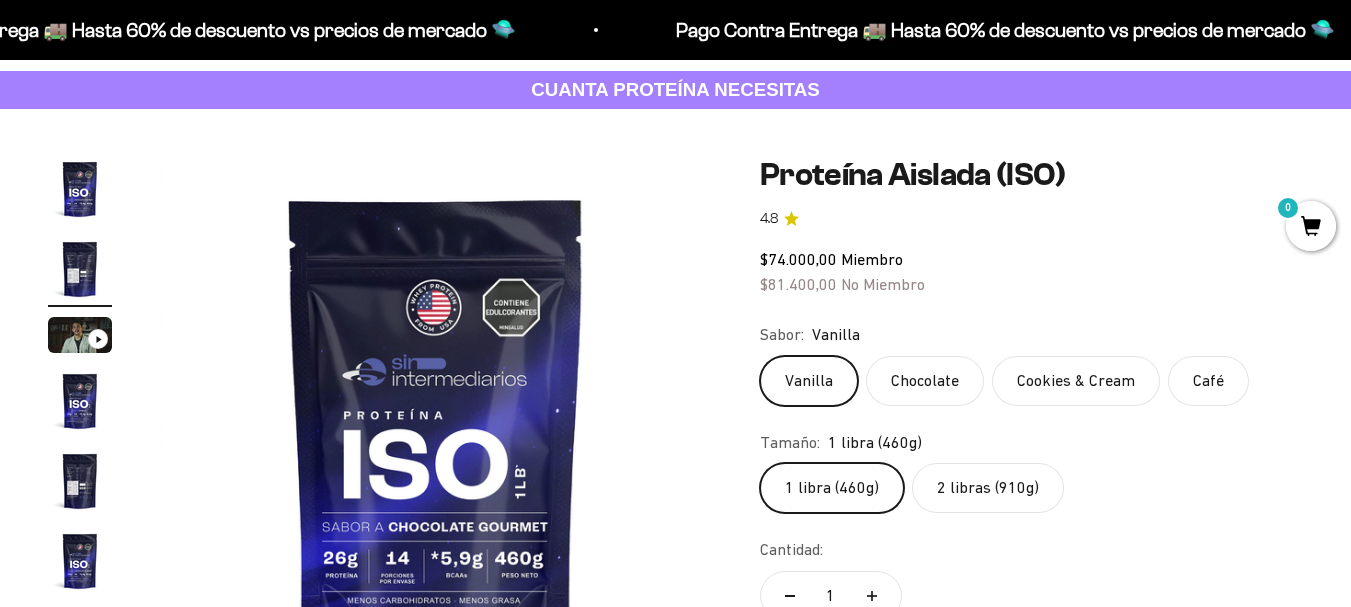 scroll, scrollTop: 100, scrollLeft: 0, axis: vertical 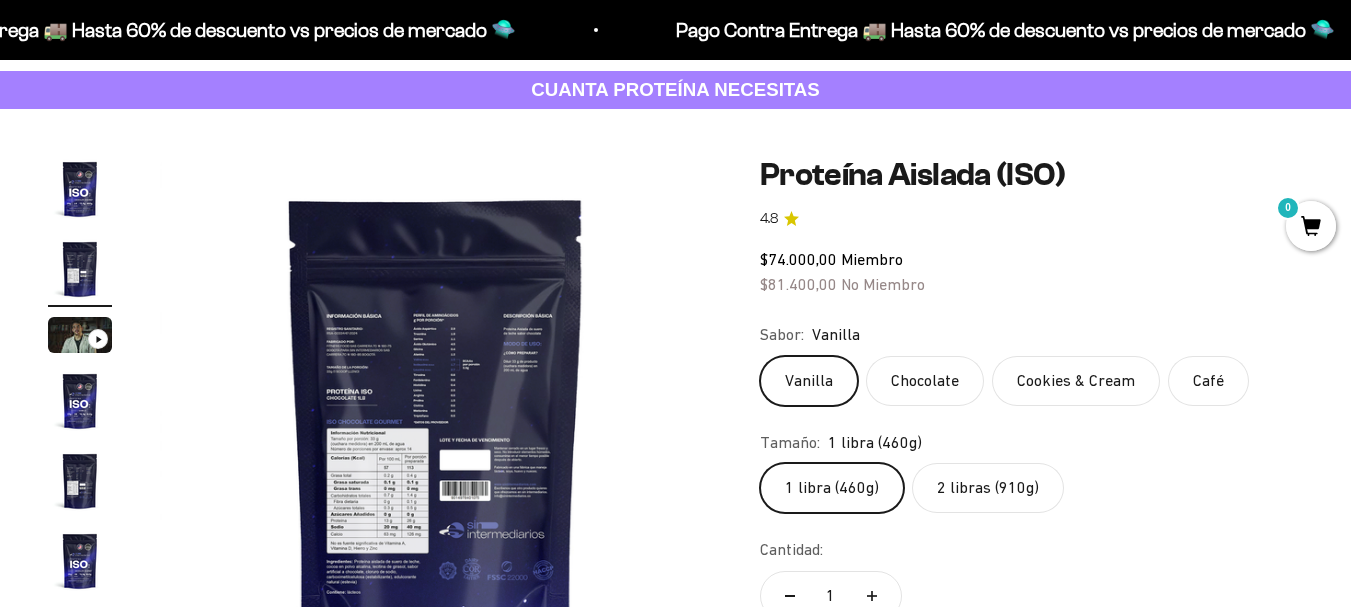 click at bounding box center (436, 433) 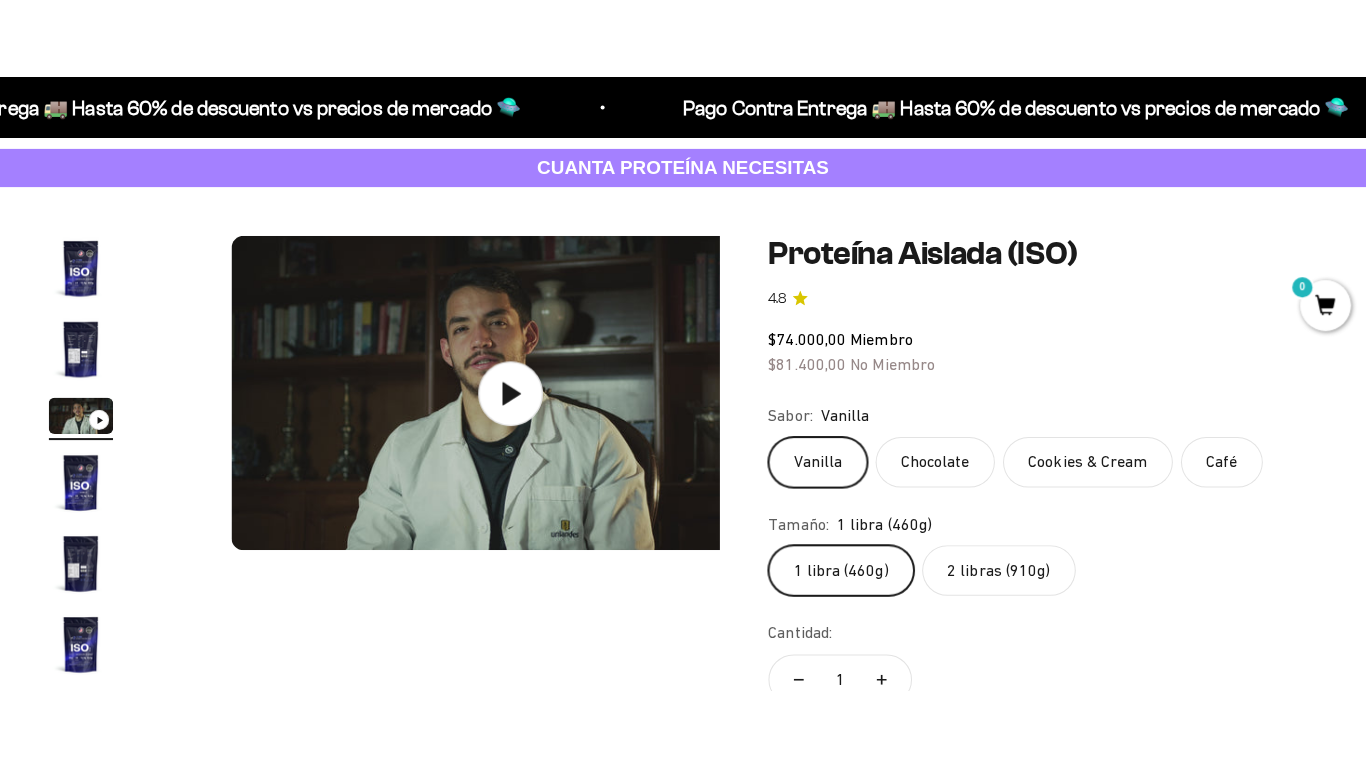 scroll, scrollTop: 0, scrollLeft: 1128, axis: horizontal 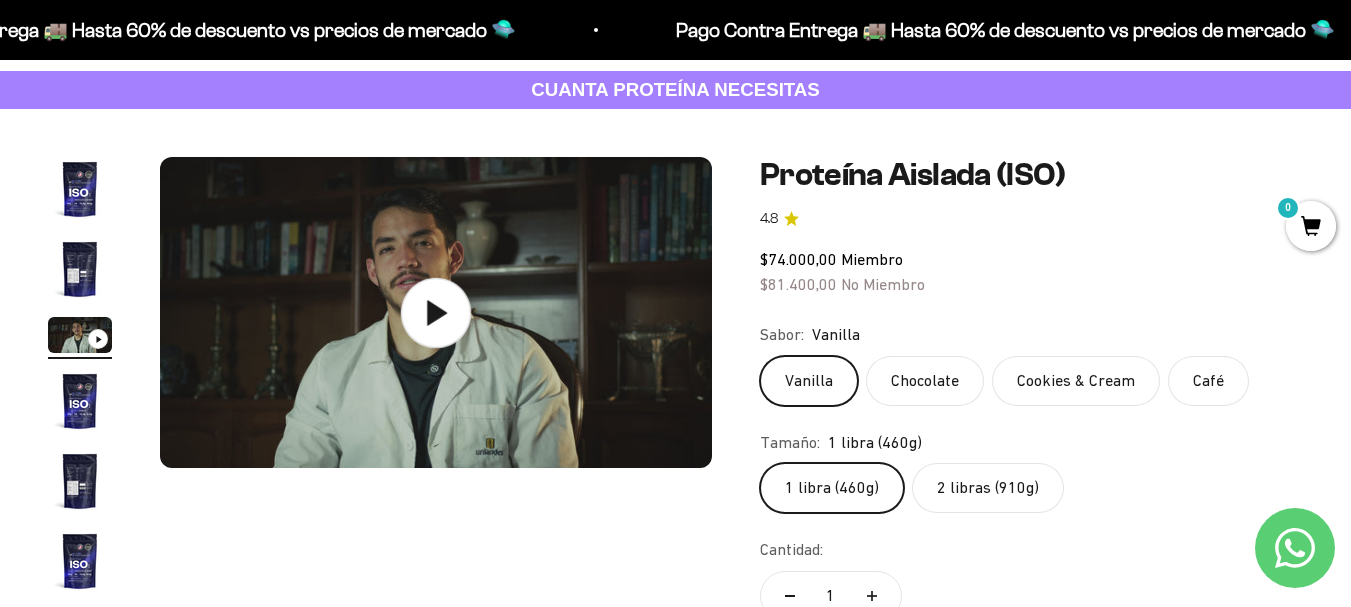 click 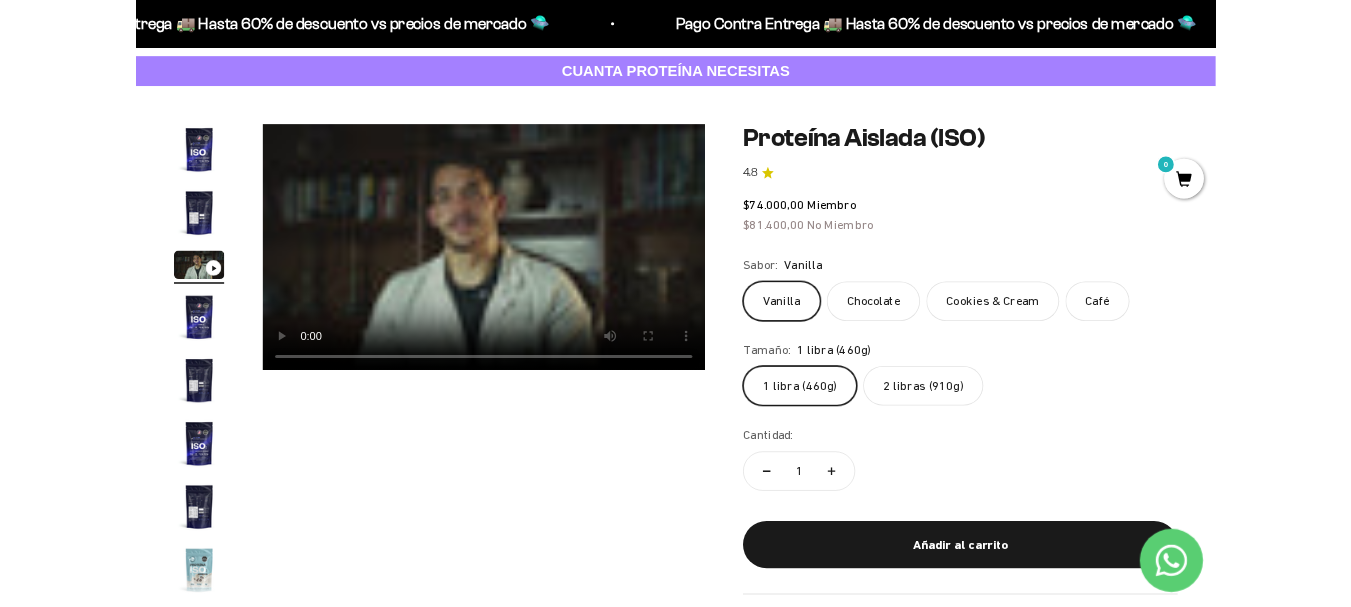 scroll, scrollTop: 0, scrollLeft: 1128, axis: horizontal 